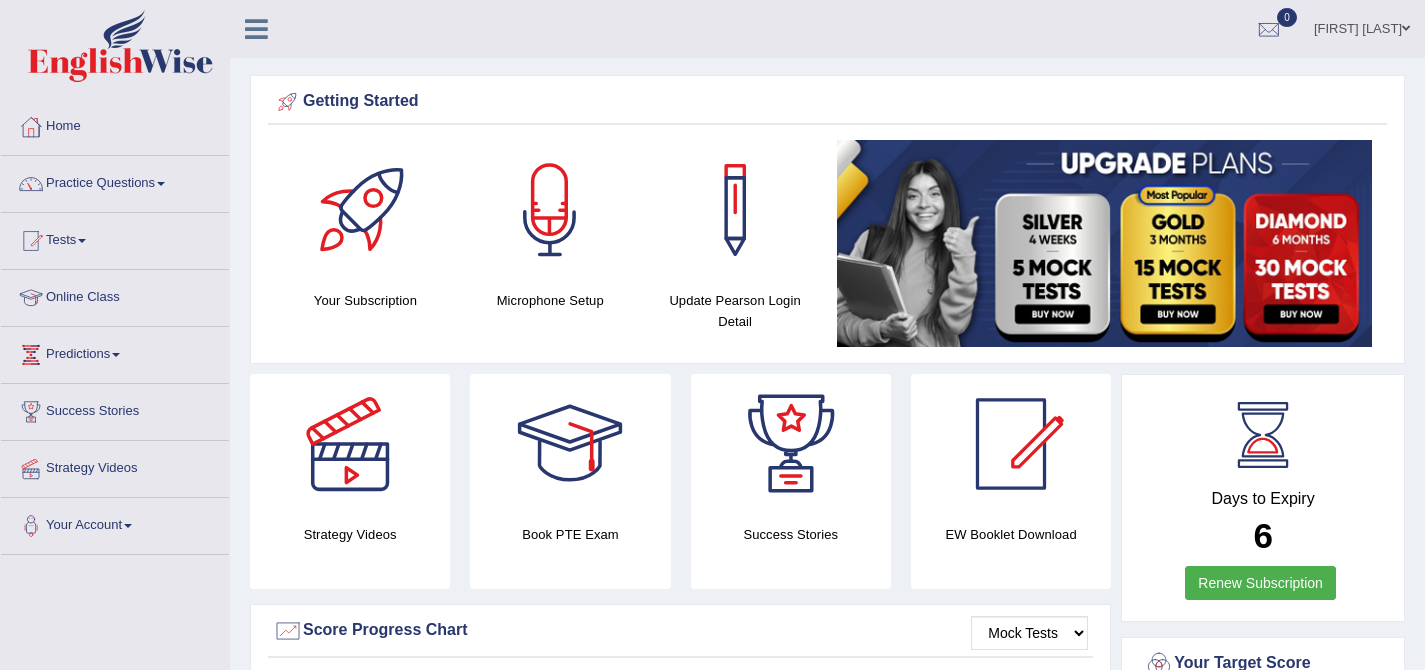 scroll, scrollTop: 0, scrollLeft: 0, axis: both 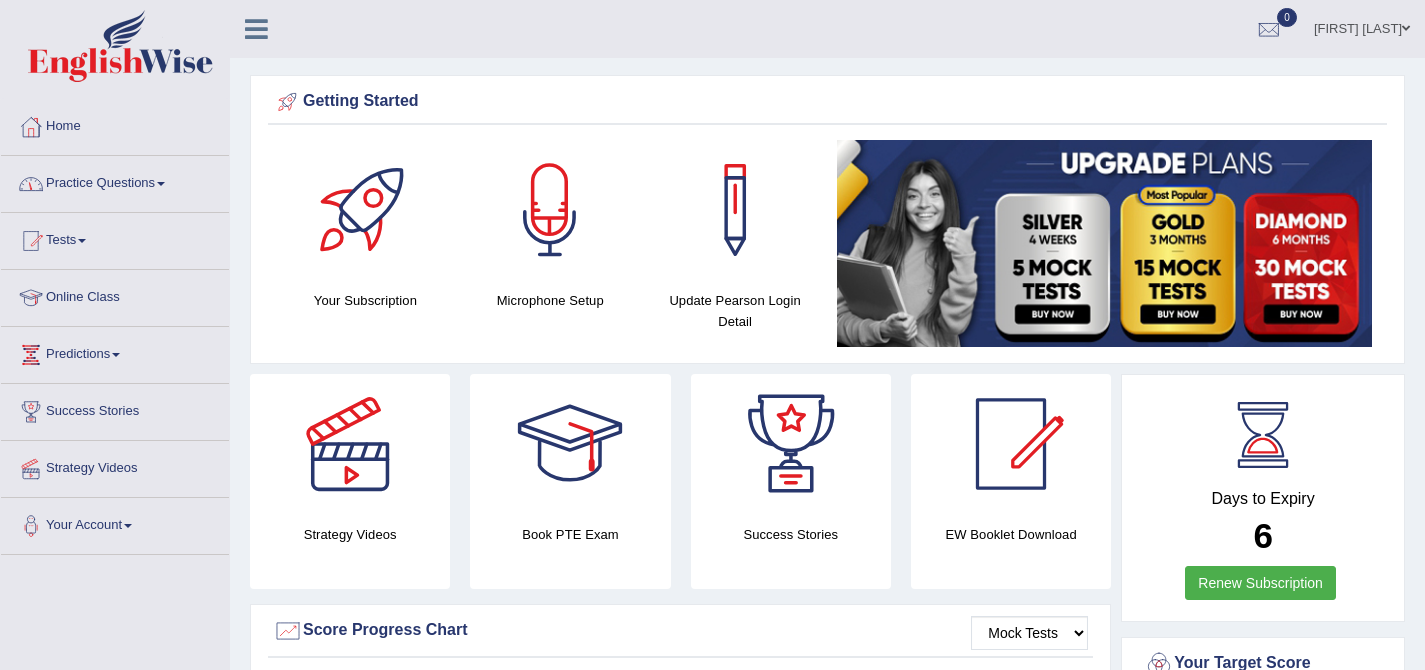click on "Practice Questions" at bounding box center [115, 181] 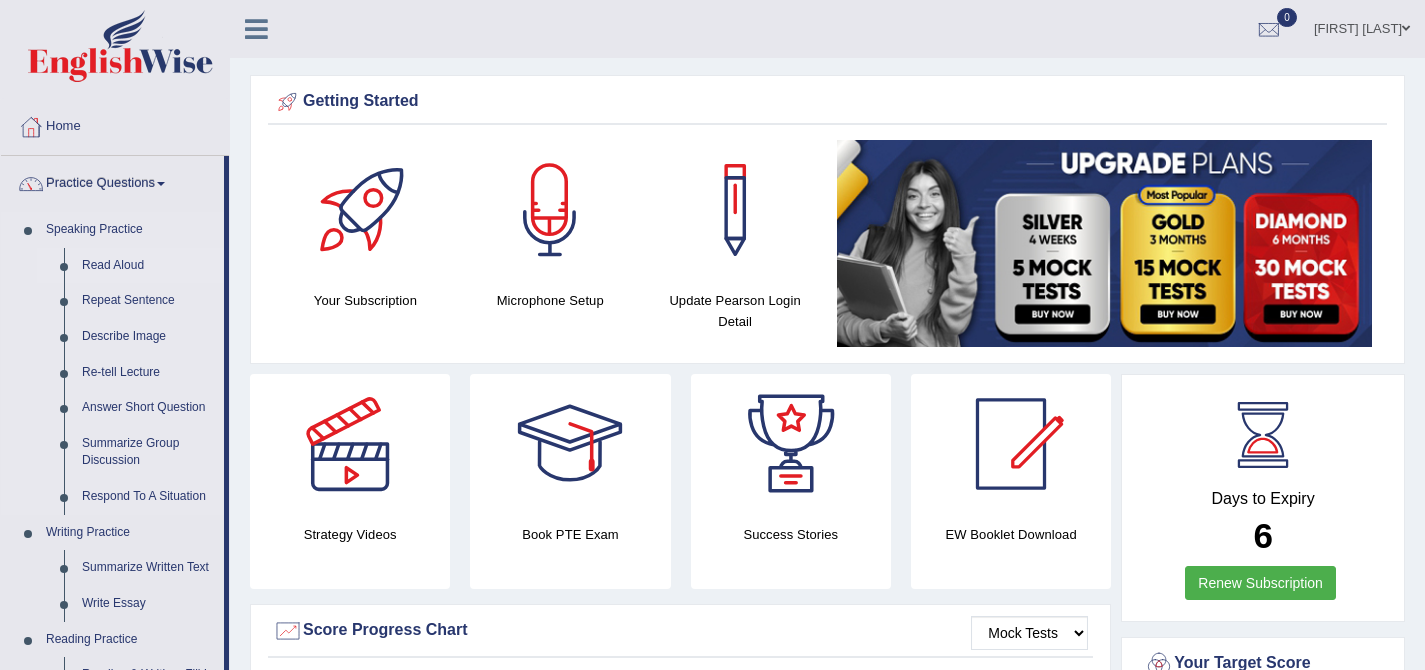 click on "Read Aloud" at bounding box center [148, 266] 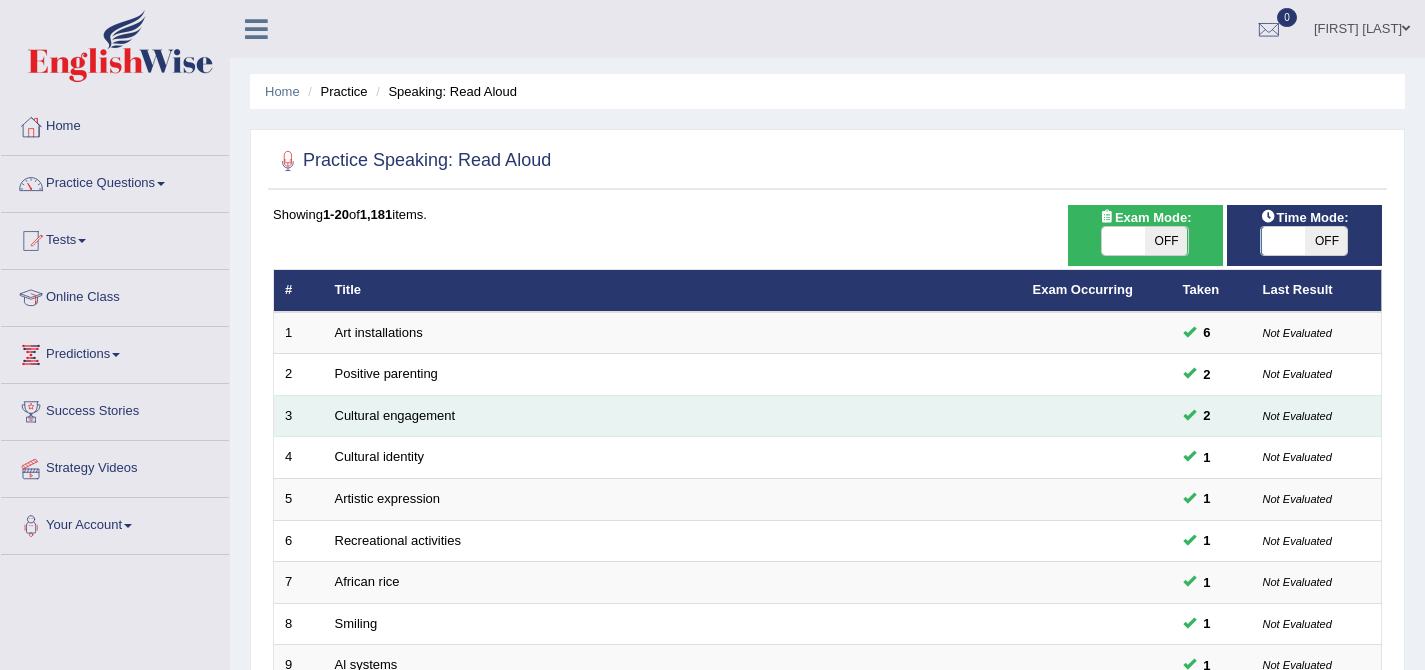scroll, scrollTop: 0, scrollLeft: 0, axis: both 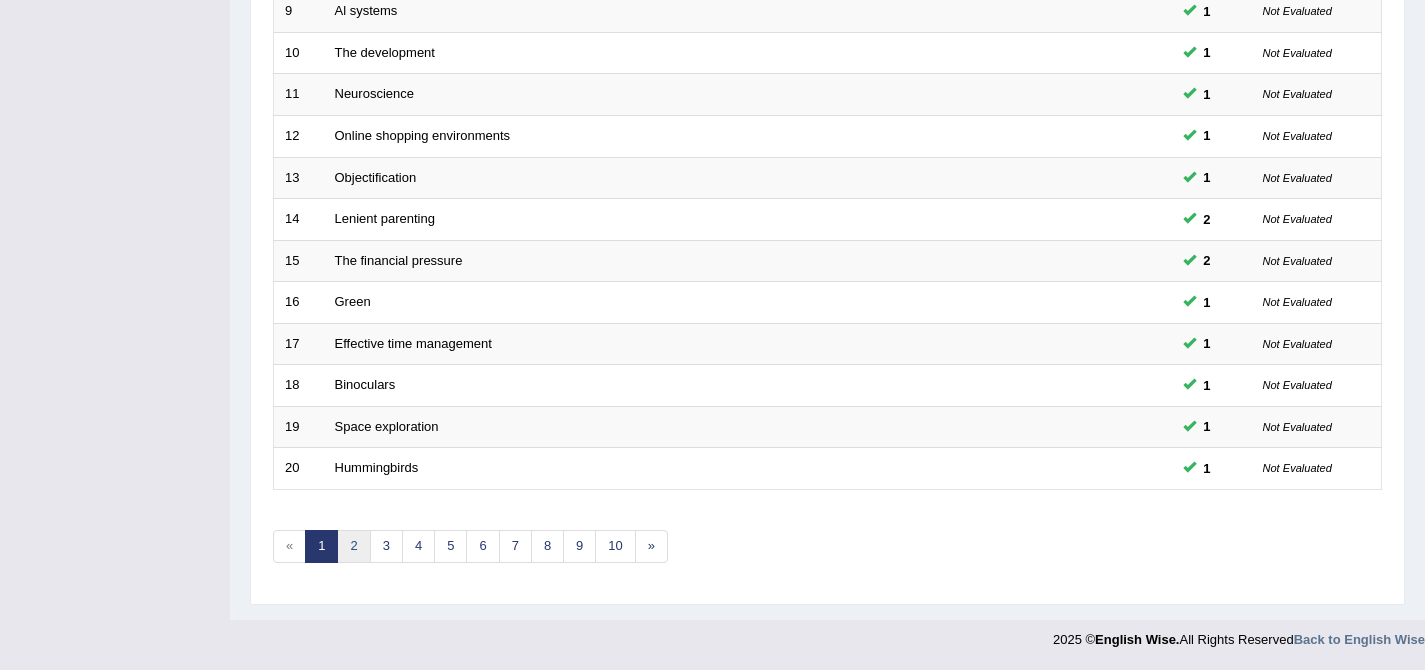click on "2" at bounding box center [353, 546] 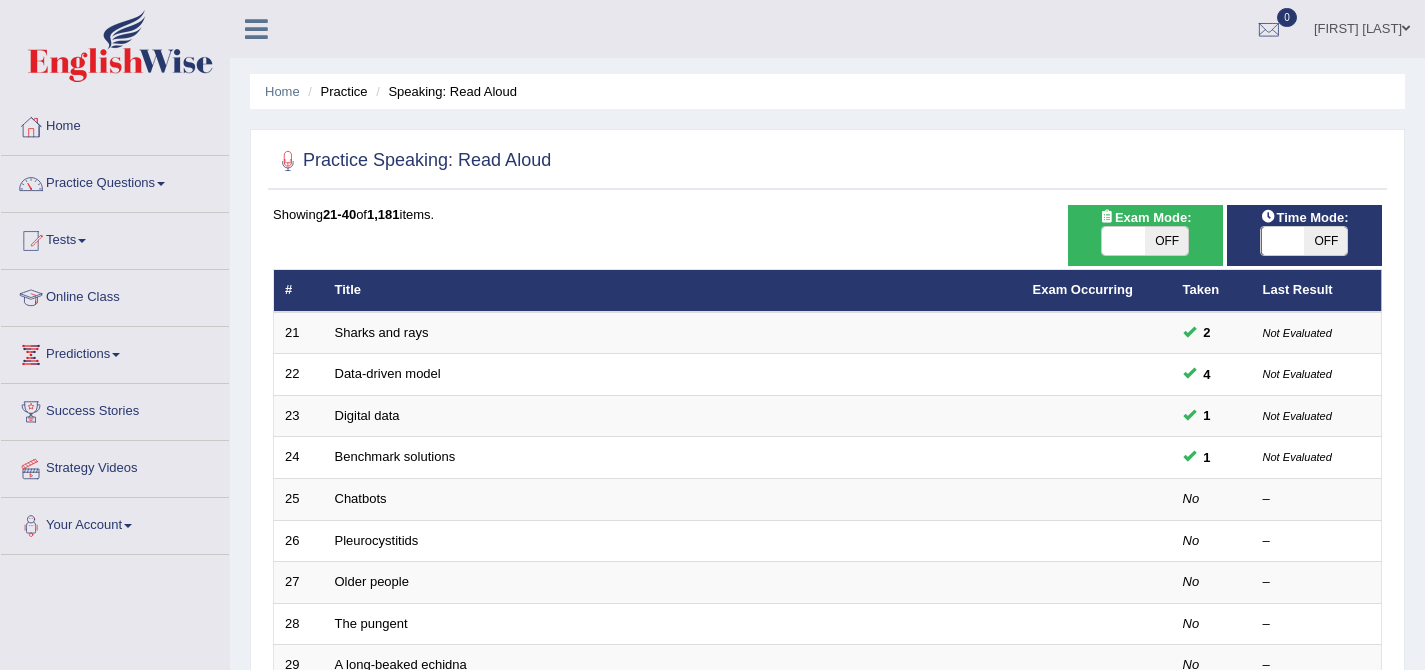 scroll, scrollTop: 0, scrollLeft: 0, axis: both 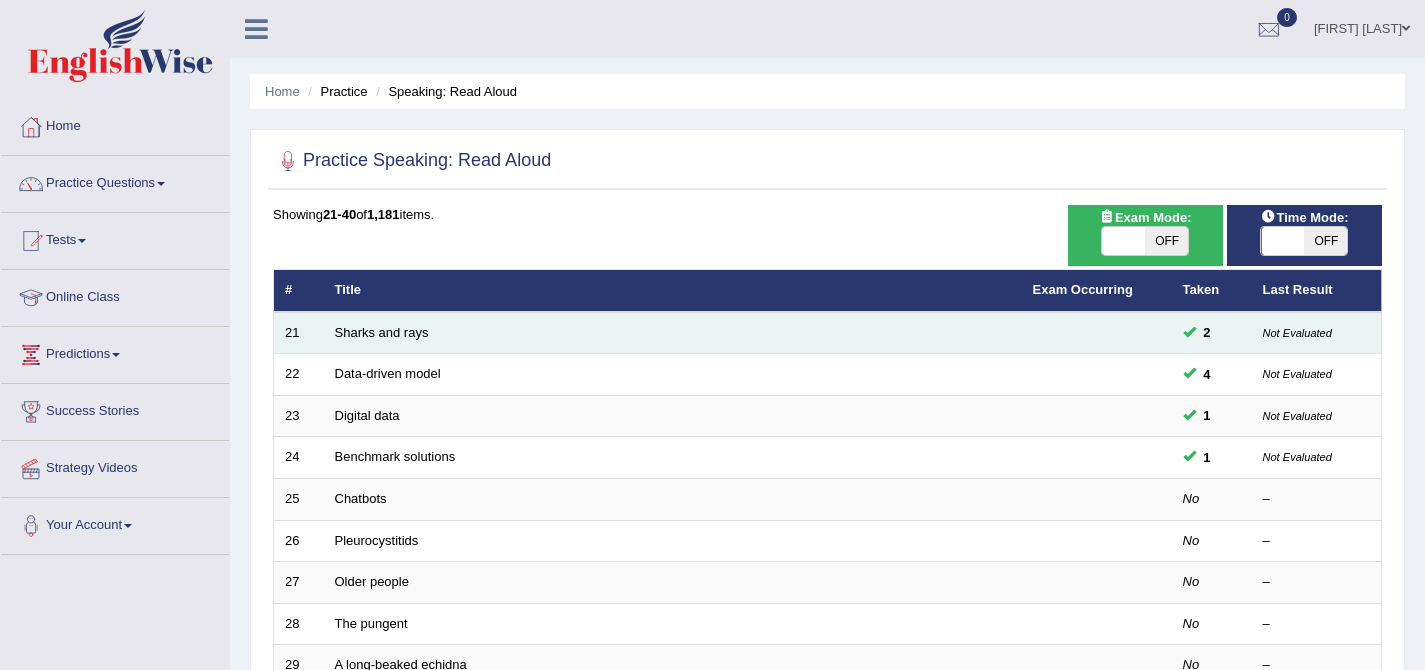 click on "Sharks and rays" at bounding box center (673, 333) 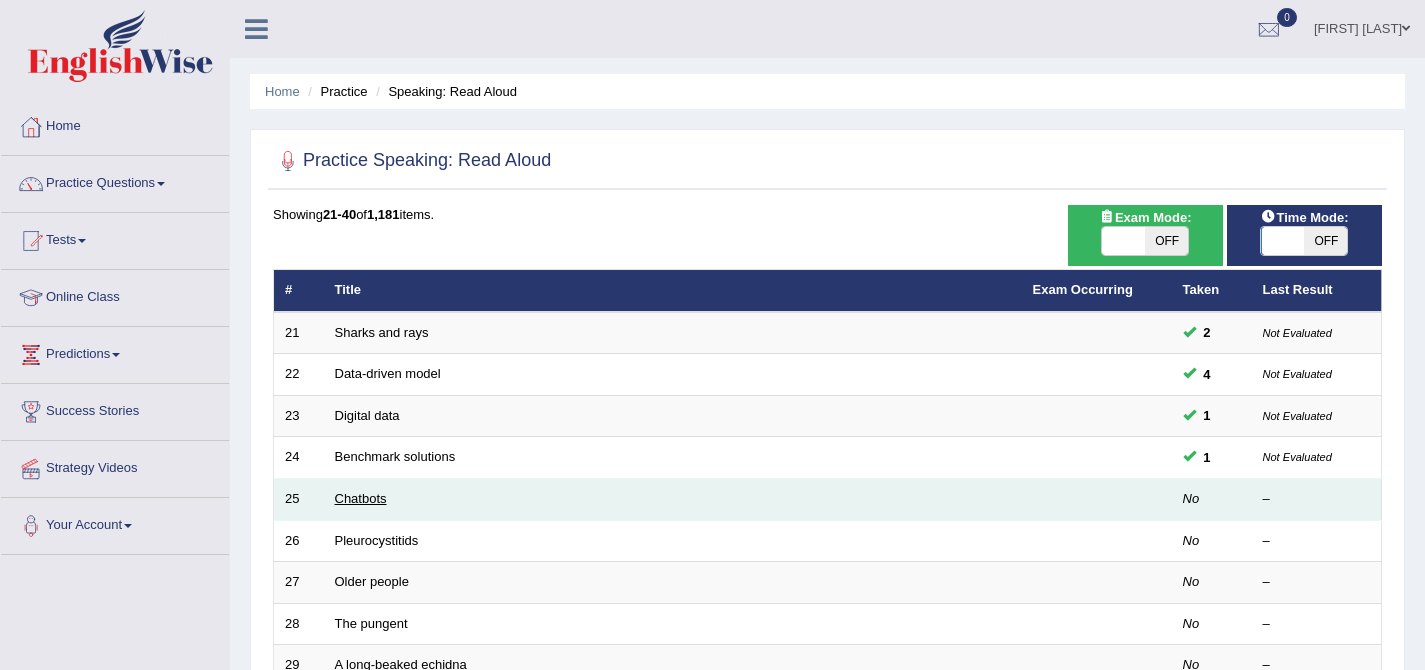 click on "Chatbots" at bounding box center (361, 498) 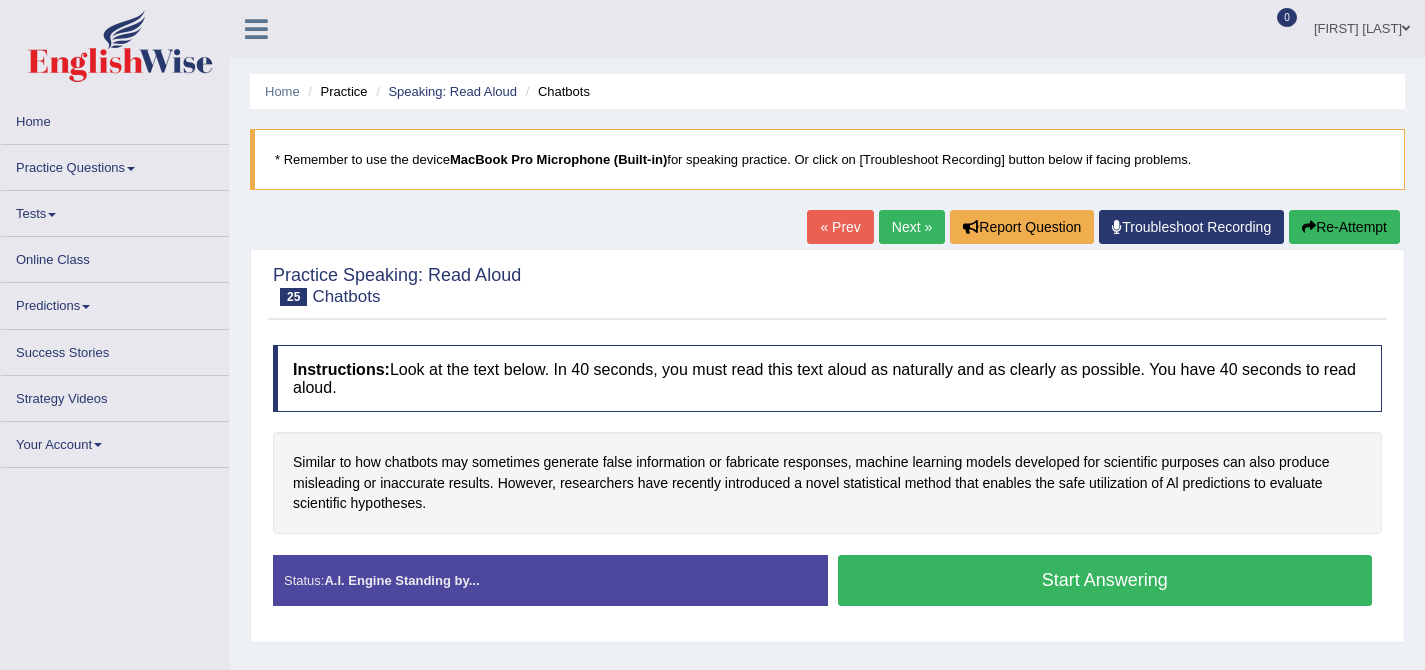 scroll, scrollTop: 0, scrollLeft: 0, axis: both 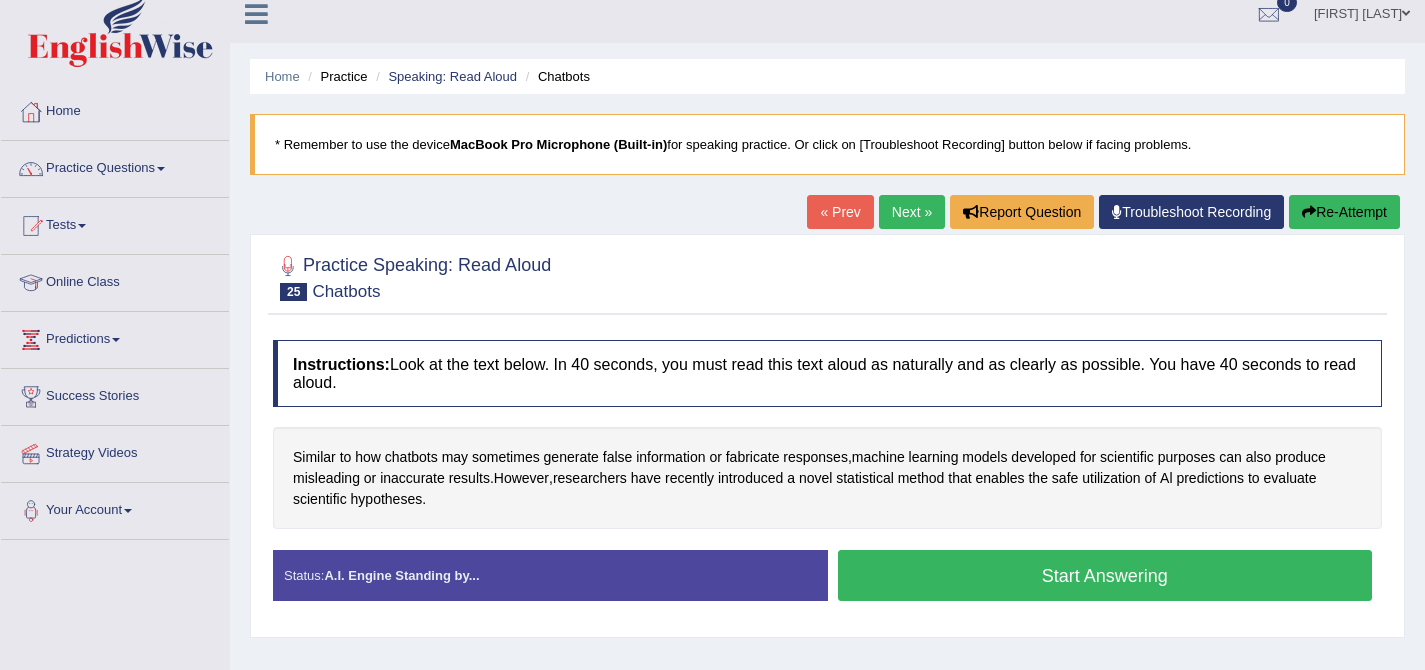 click on "Start Answering" at bounding box center (1105, 575) 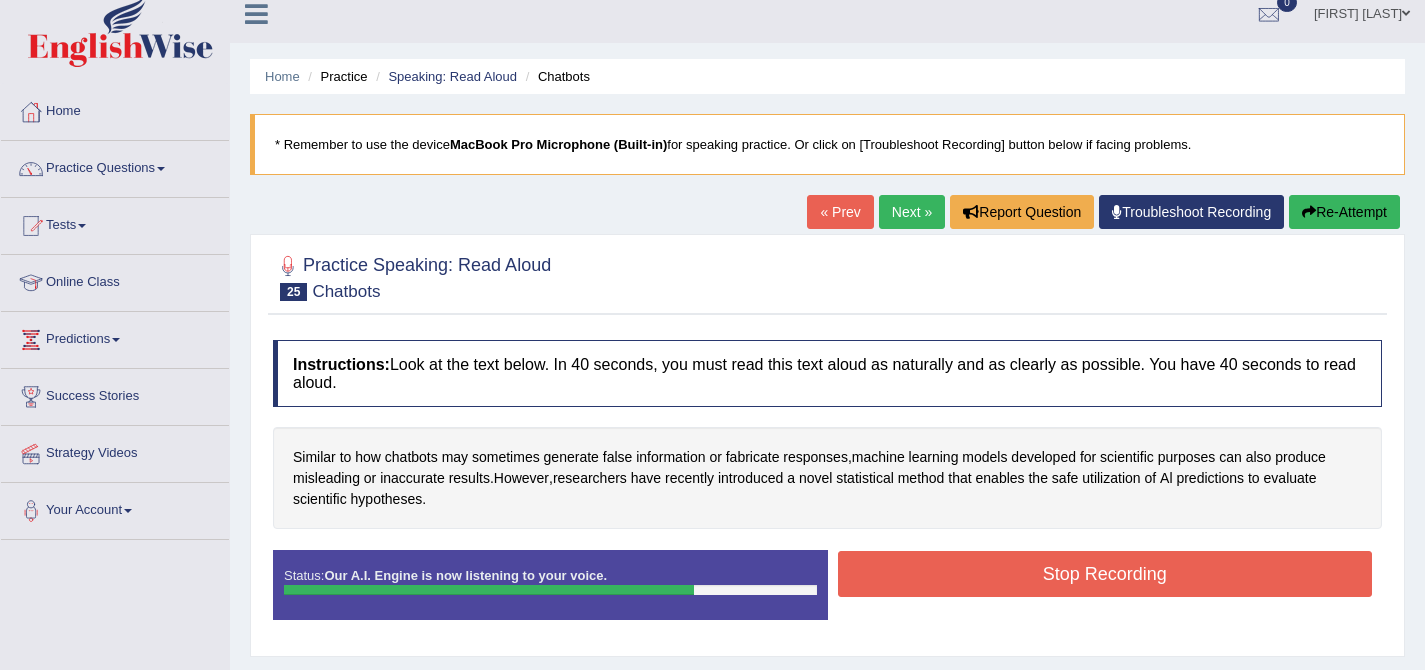 click on "Stop Recording" at bounding box center (1105, 574) 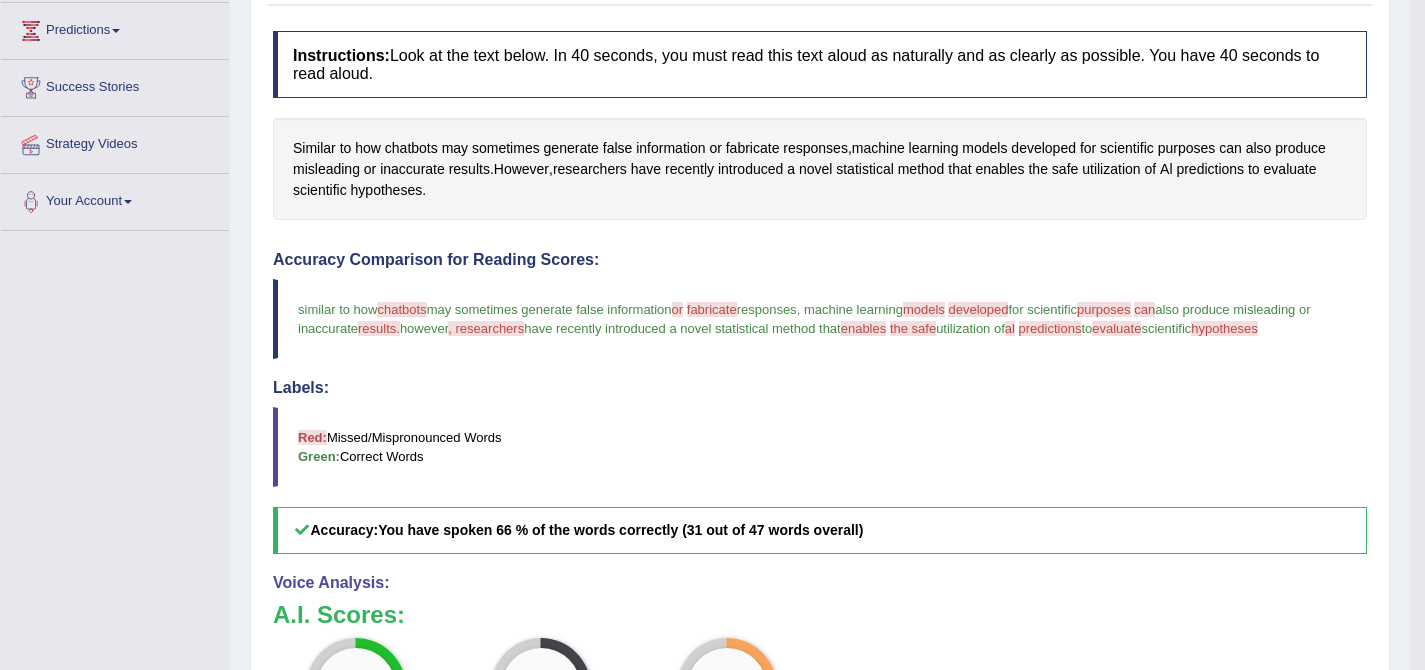 scroll, scrollTop: 677, scrollLeft: 0, axis: vertical 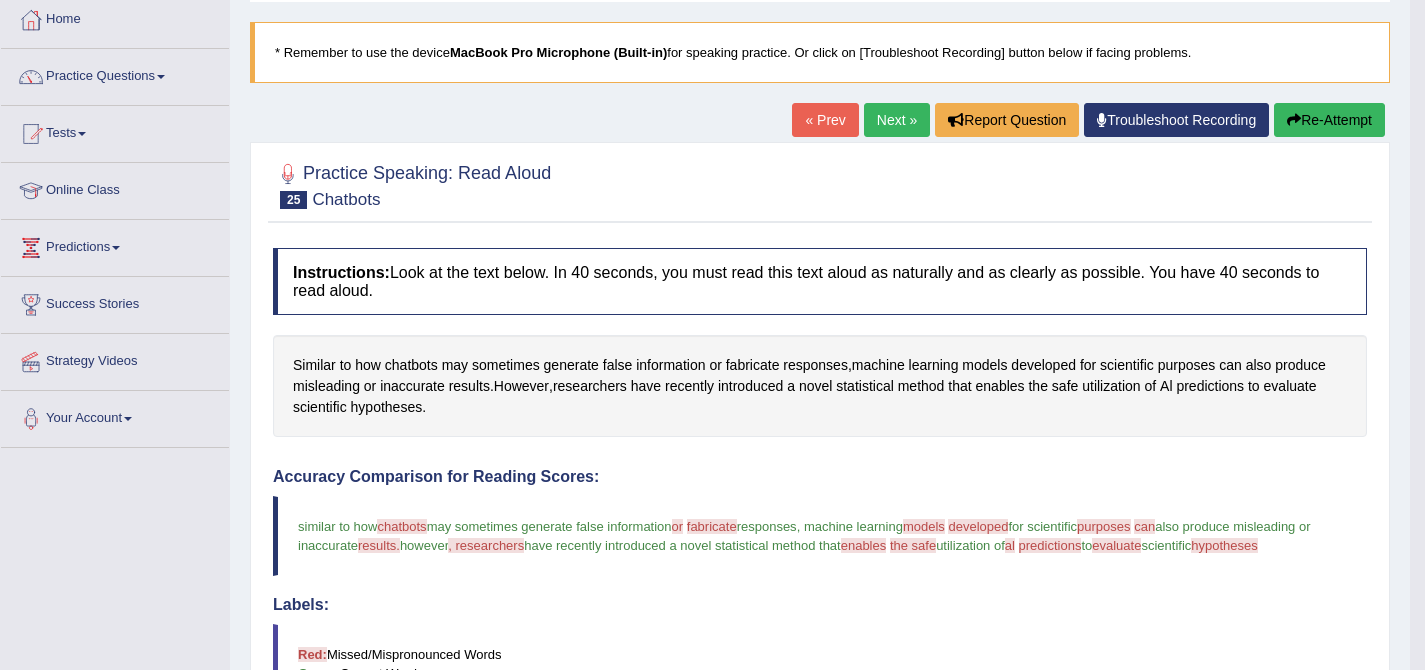 click on "Next »" at bounding box center (897, 120) 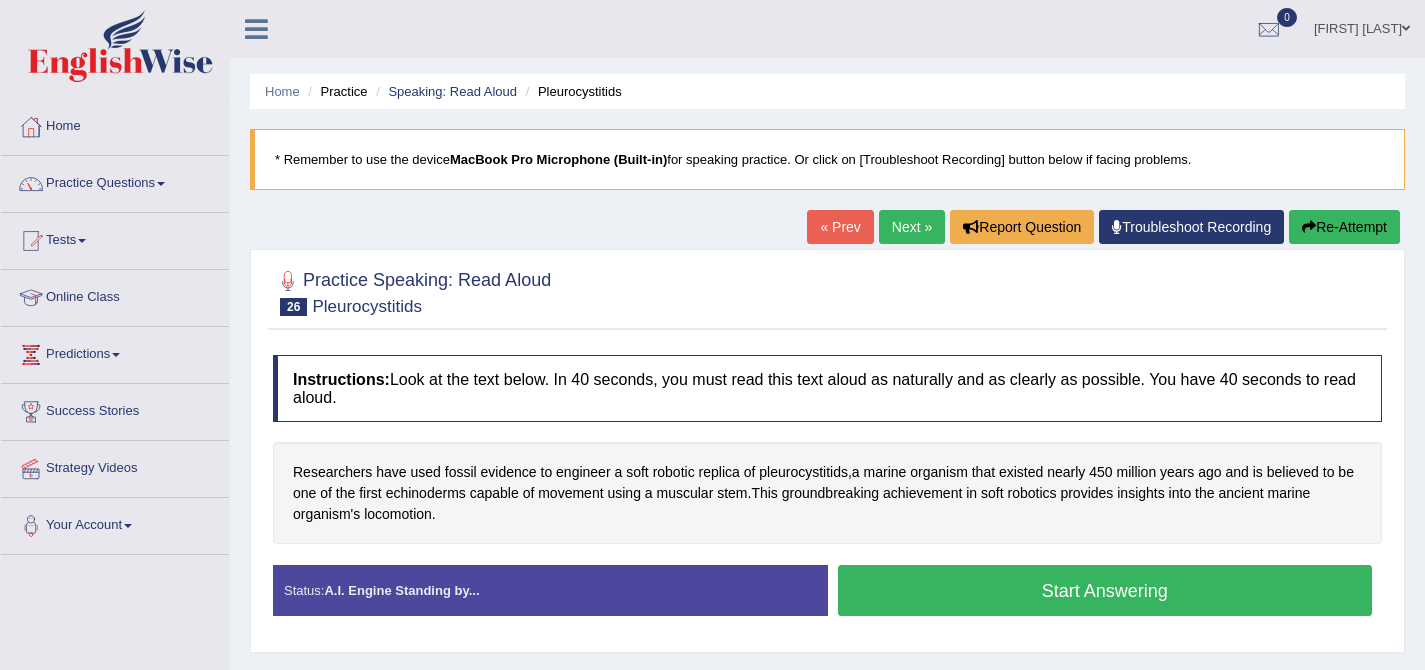 scroll, scrollTop: 0, scrollLeft: 0, axis: both 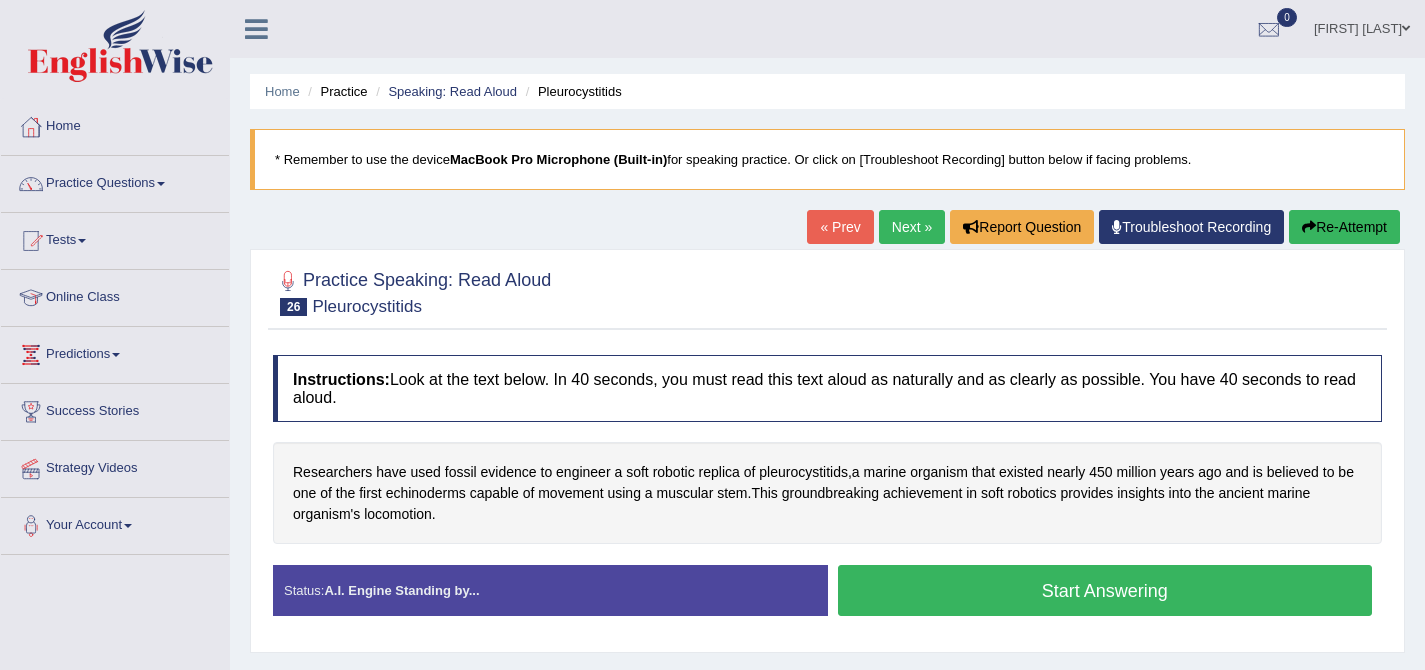 click on "Start Answering" at bounding box center [1105, 590] 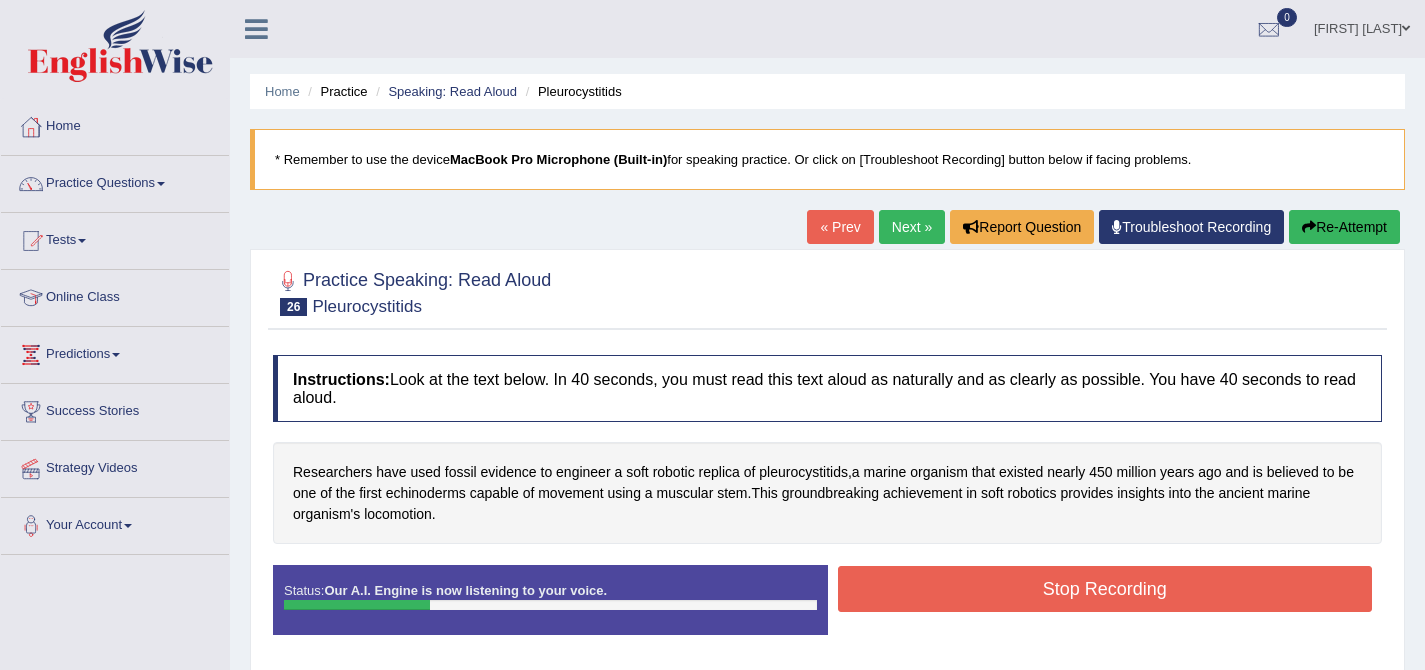 click on "Stop Recording" at bounding box center [1105, 589] 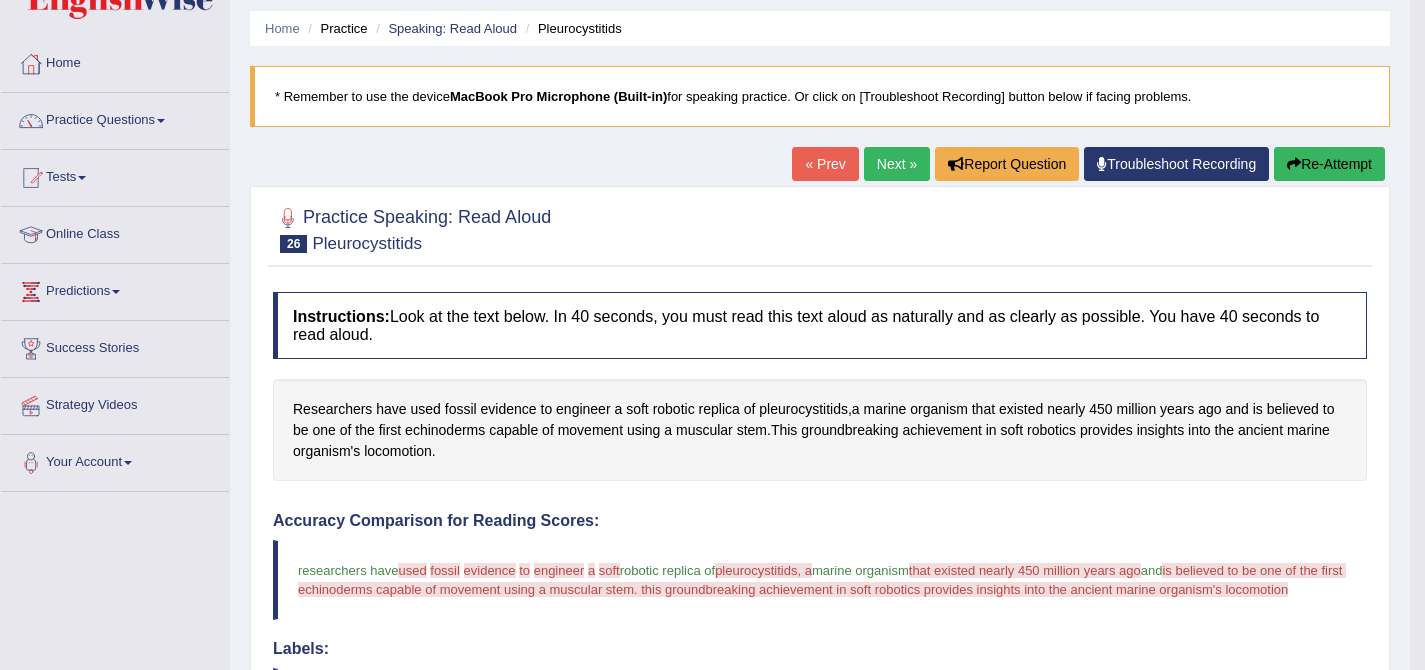 scroll, scrollTop: 0, scrollLeft: 0, axis: both 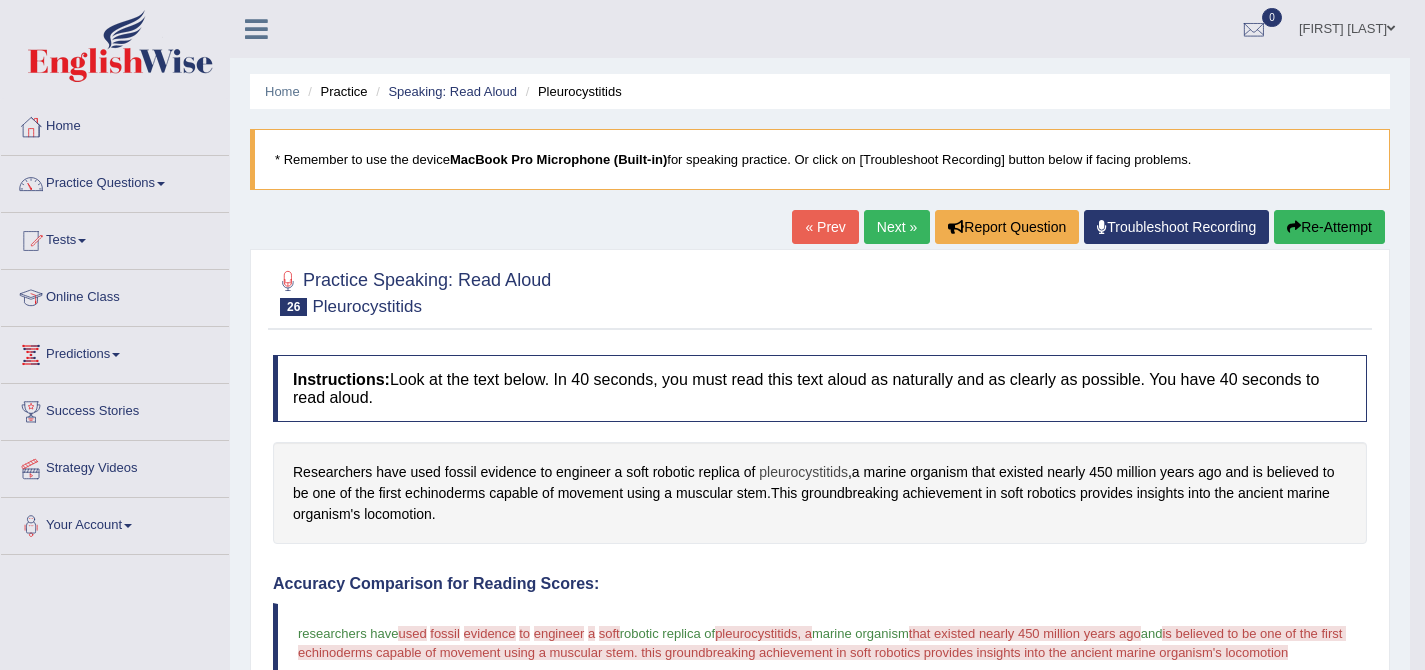 drag, startPoint x: 856, startPoint y: 474, endPoint x: 777, endPoint y: 475, distance: 79.00633 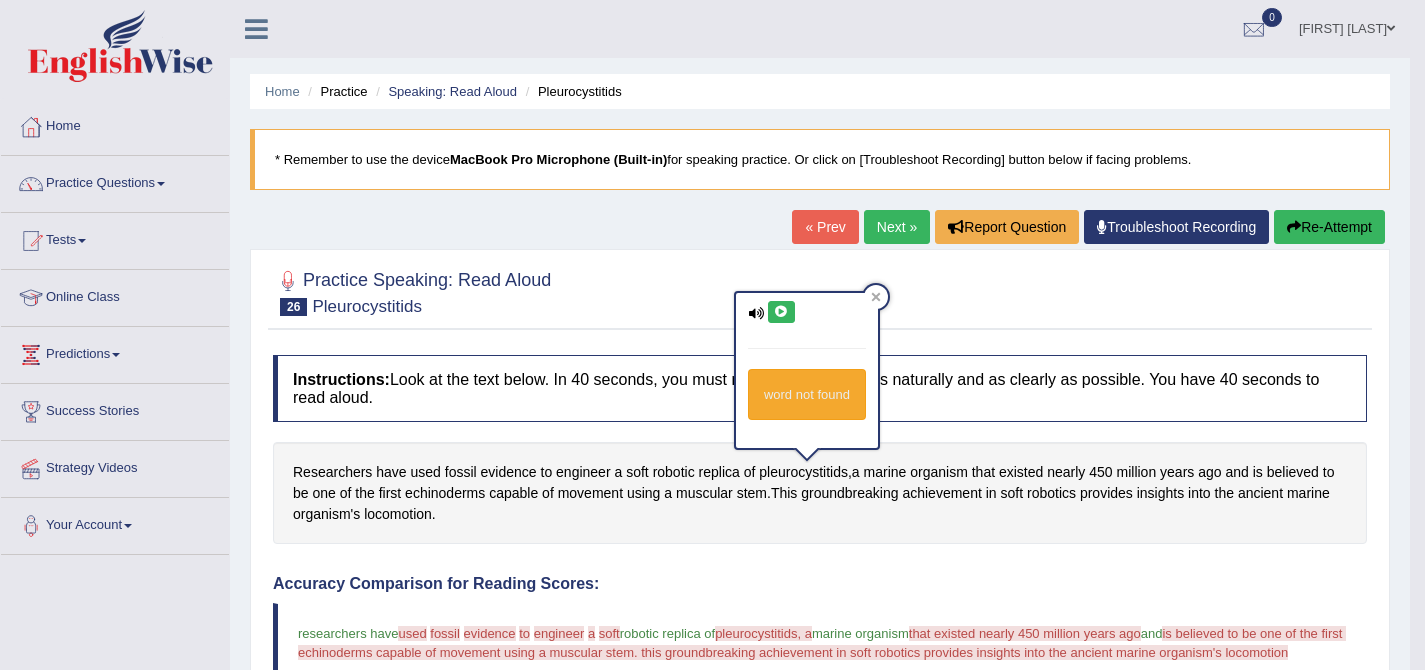 click on "word not found" at bounding box center (807, 394) 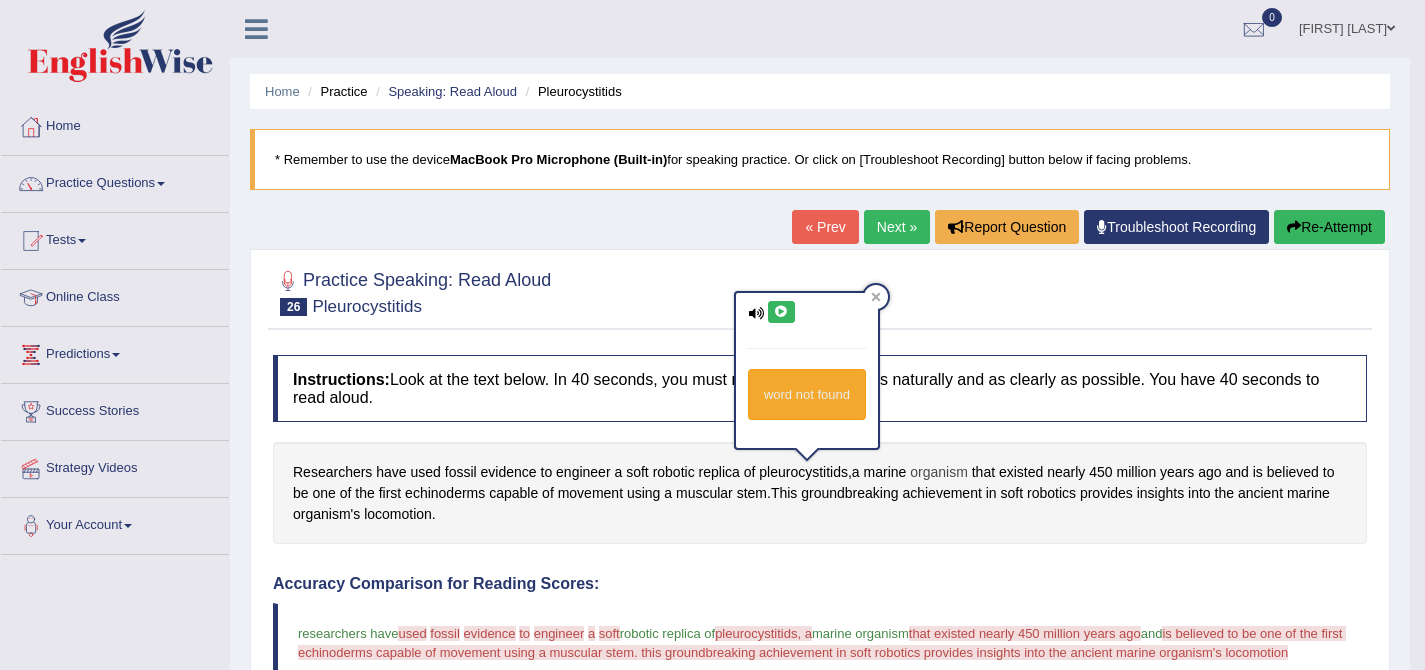click on "organism" at bounding box center [939, 472] 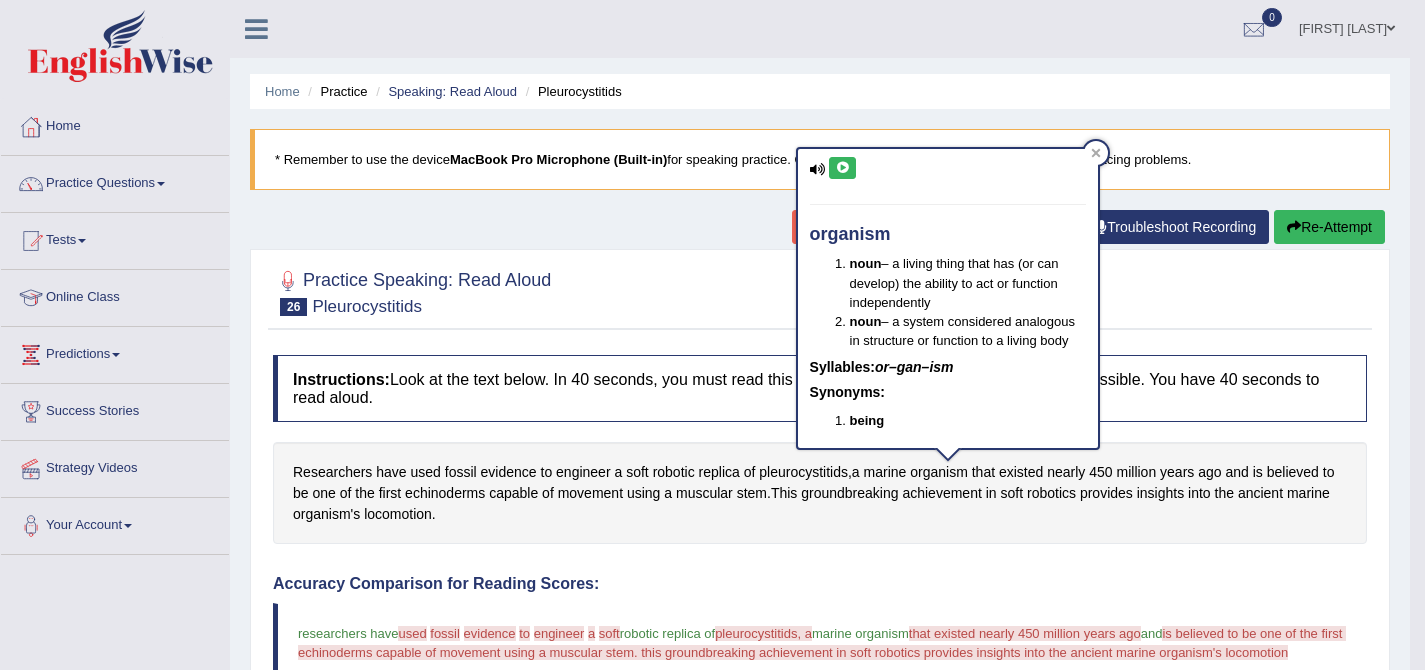 click at bounding box center (842, 168) 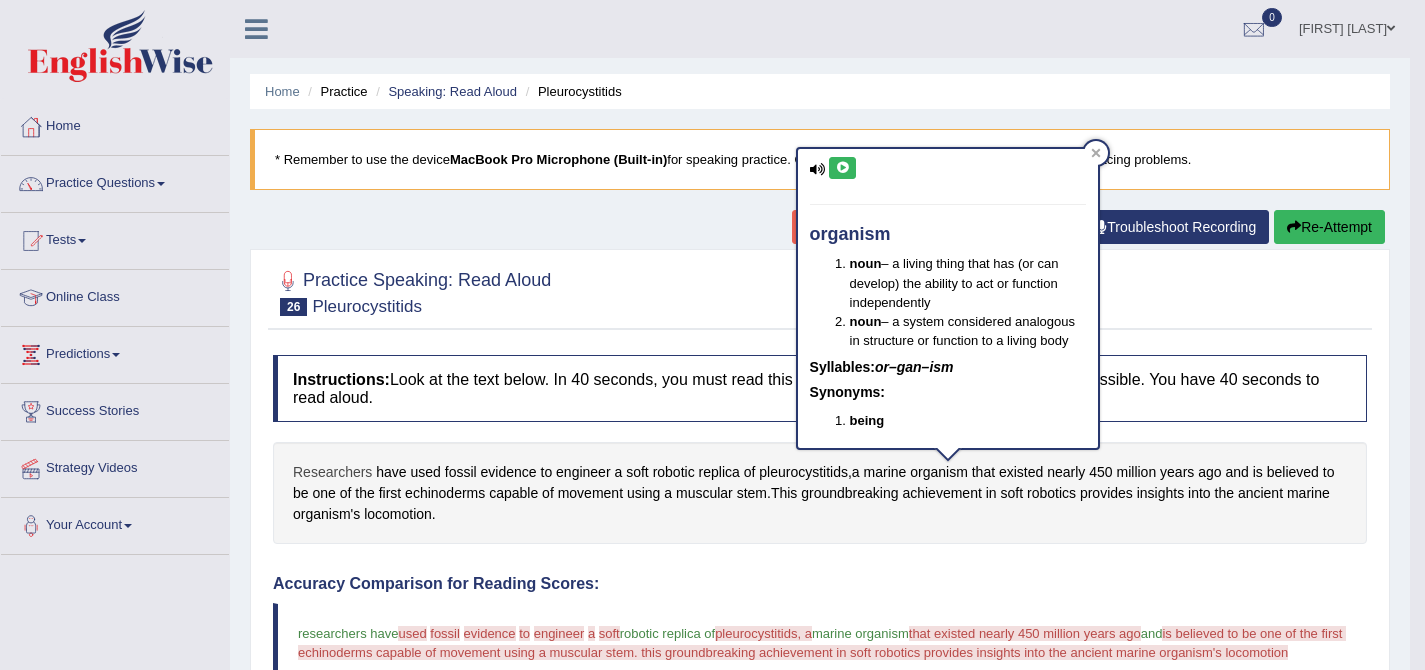 click on "Researchers" at bounding box center (332, 472) 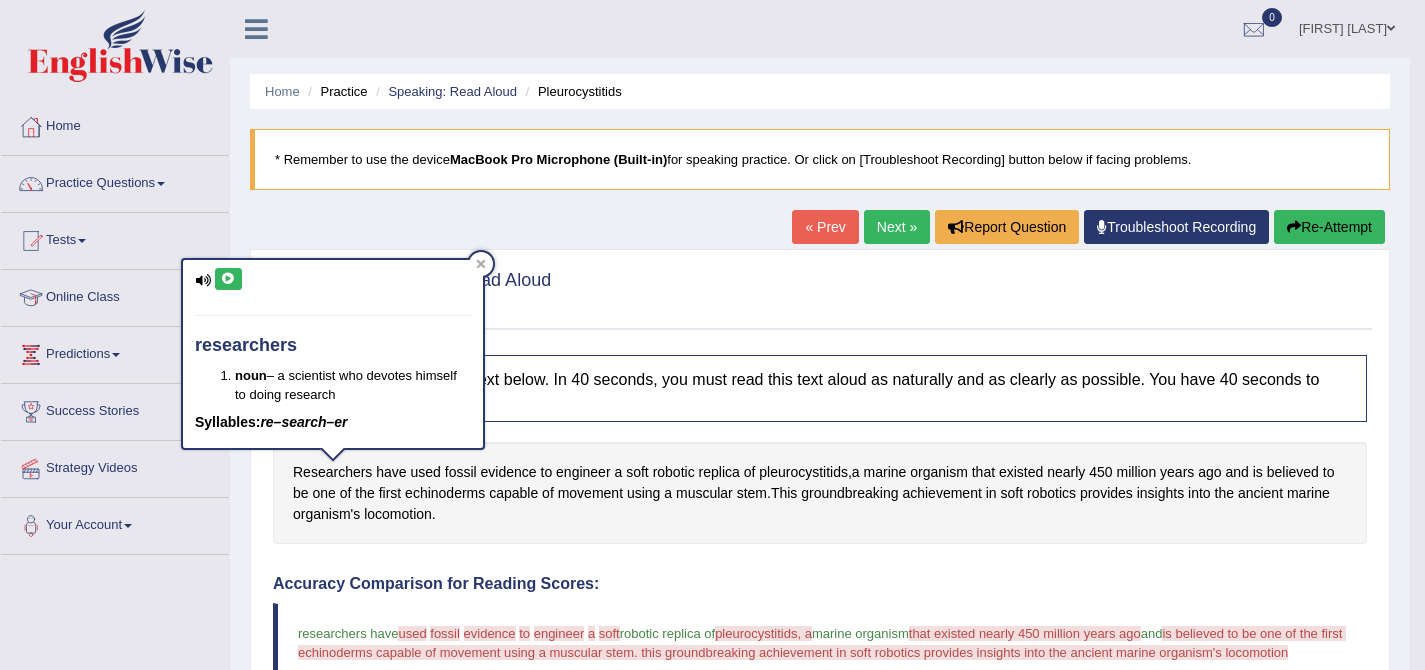 click at bounding box center [228, 279] 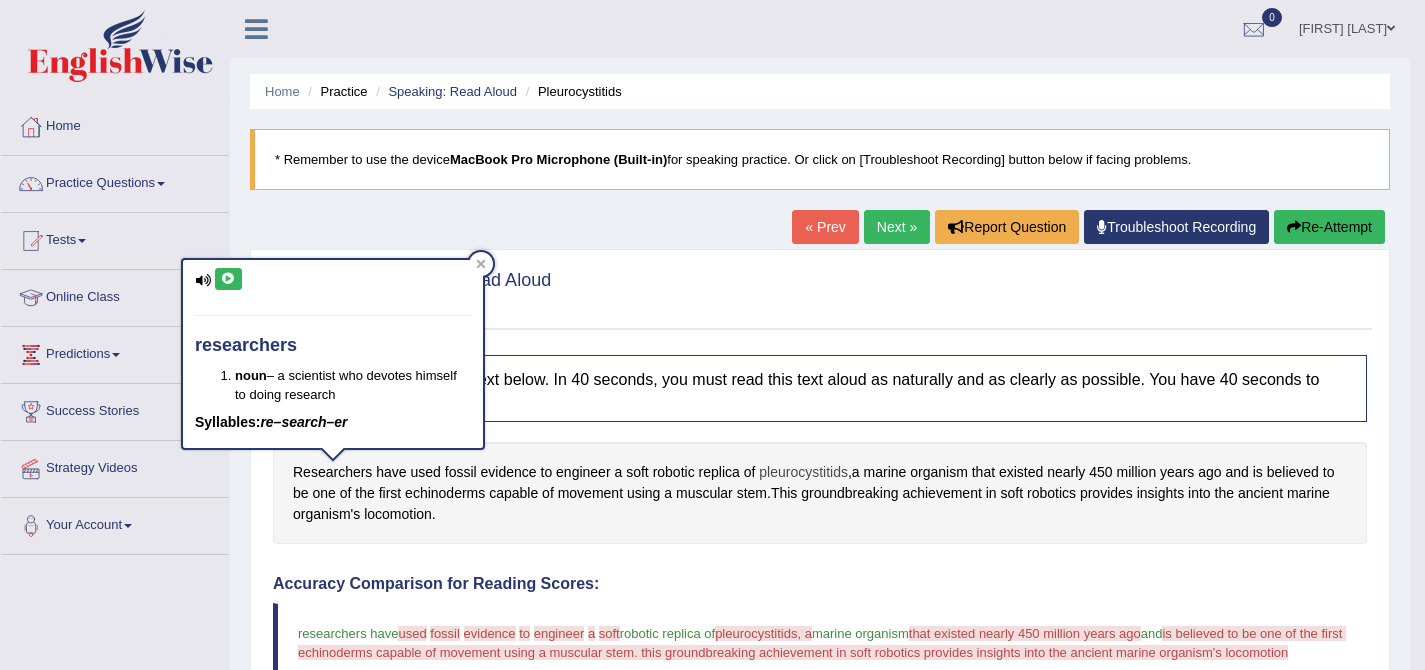 click on "pleurocystitids" at bounding box center [803, 472] 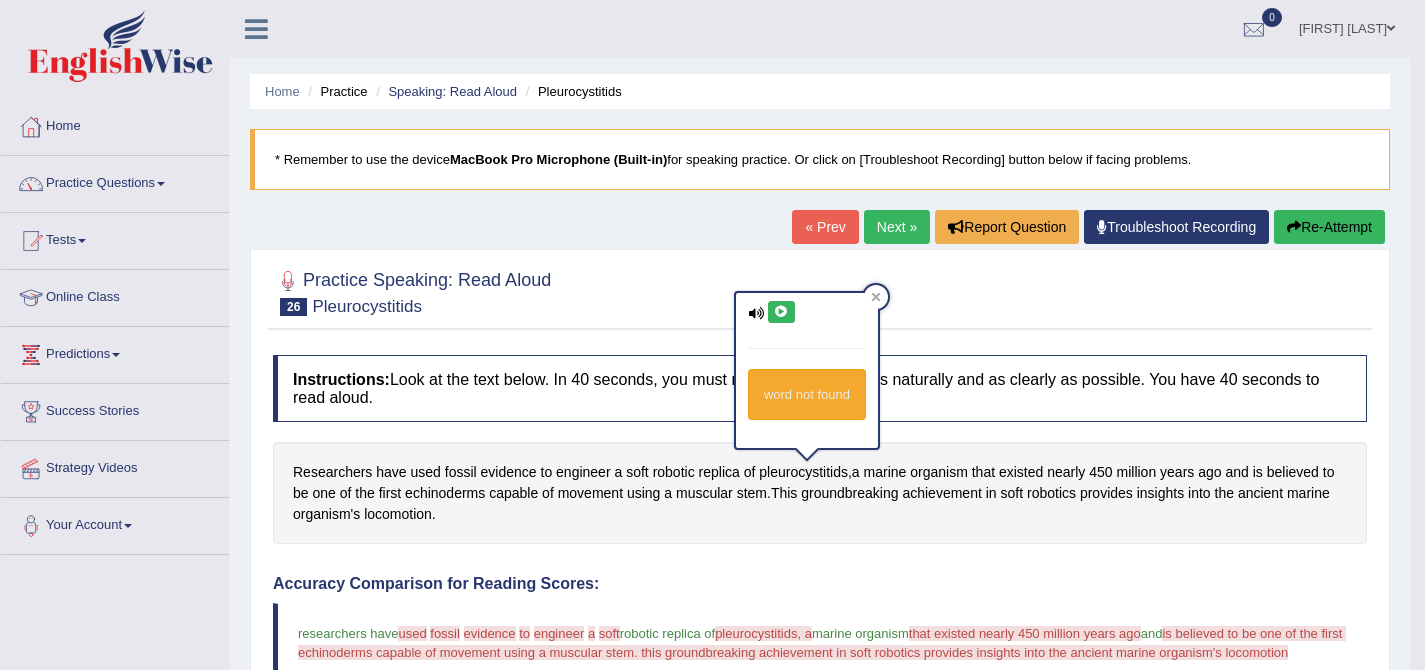click at bounding box center [781, 312] 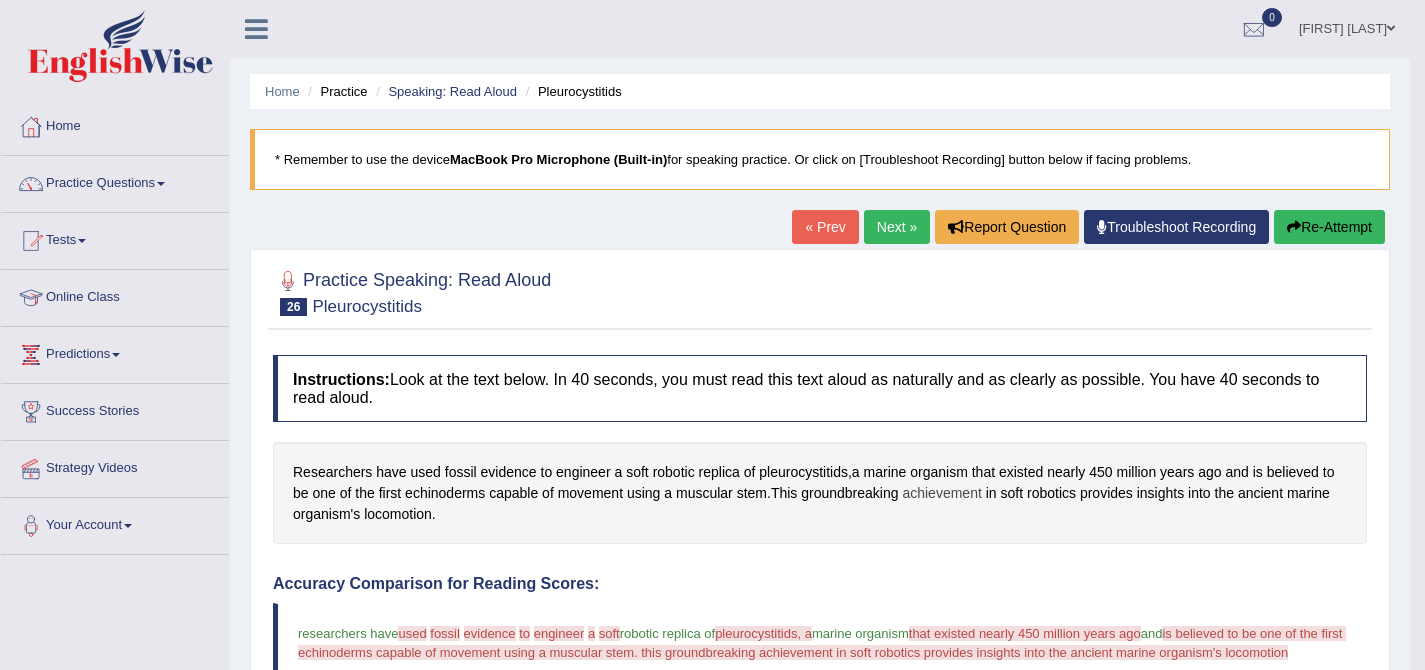 click on "achievement" at bounding box center [941, 493] 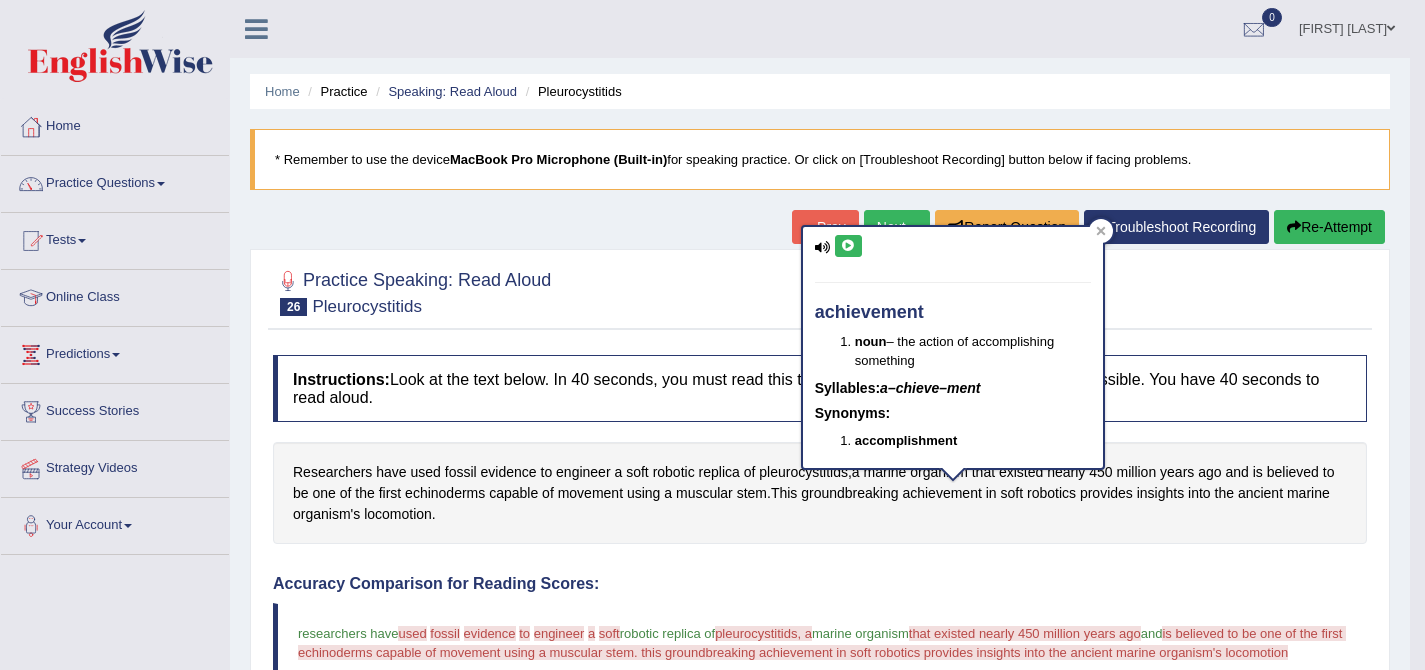 click on "achievement noun  – the action of accomplishing something Syllables:  a–chieve–ment Synonyms:  accomplishment" at bounding box center (953, 348) 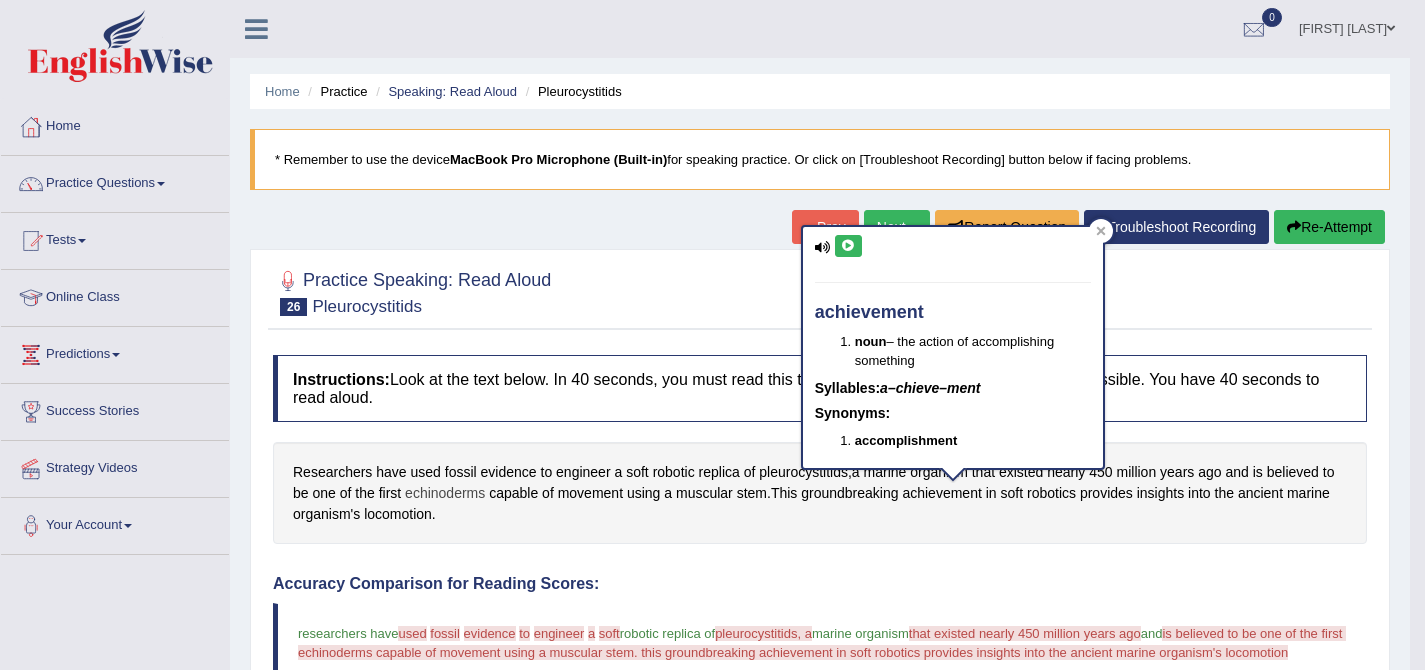 click on "echinoderms" at bounding box center (445, 493) 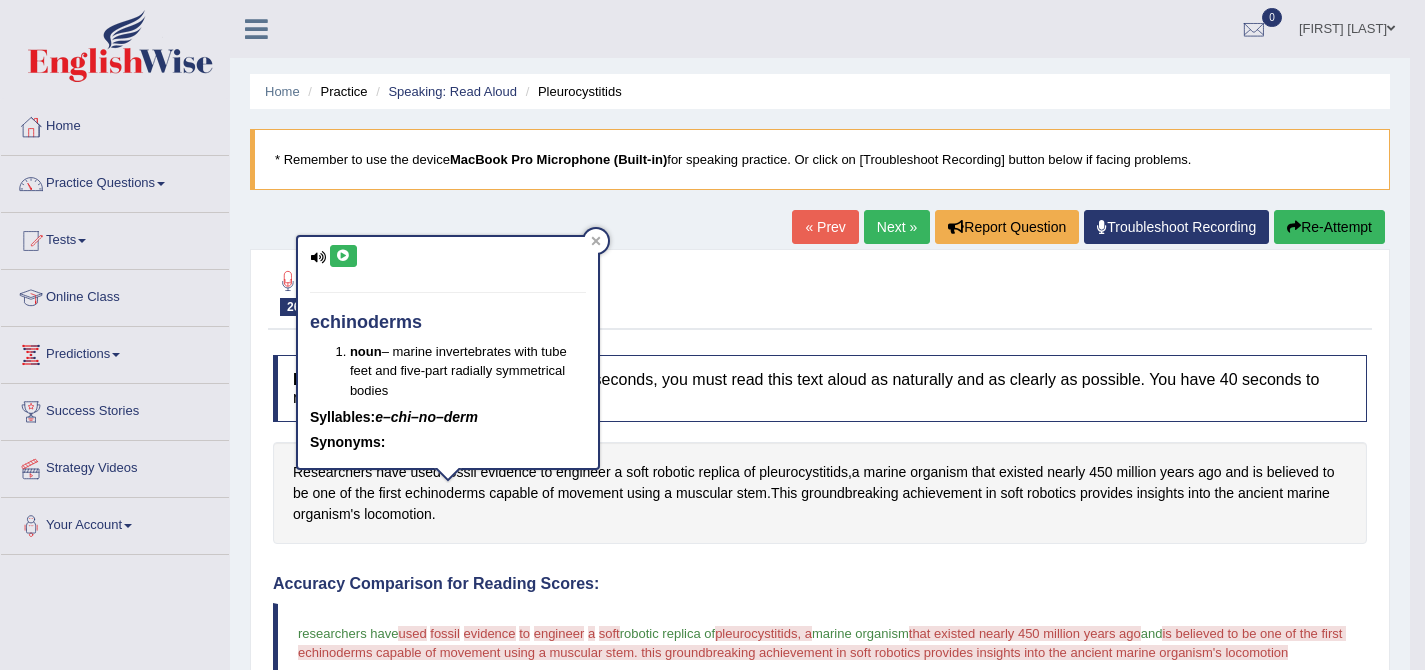 click at bounding box center [343, 256] 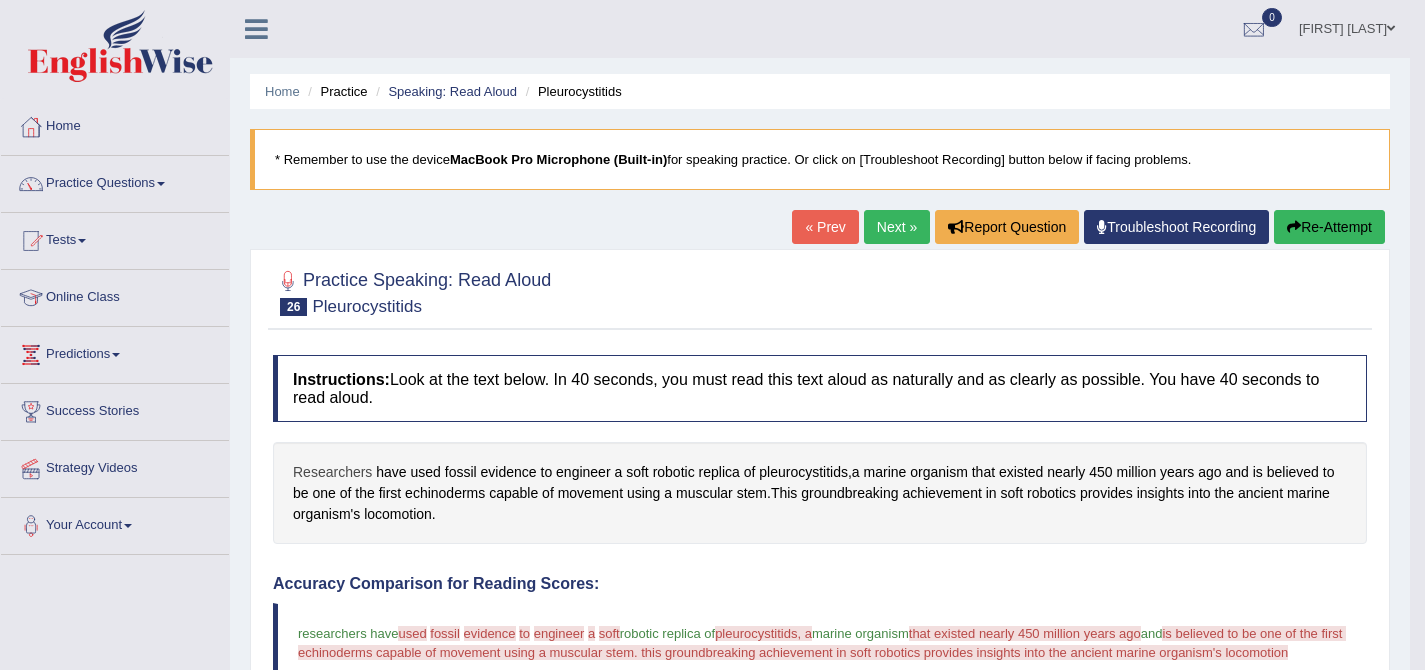 click on "Researchers" at bounding box center [332, 472] 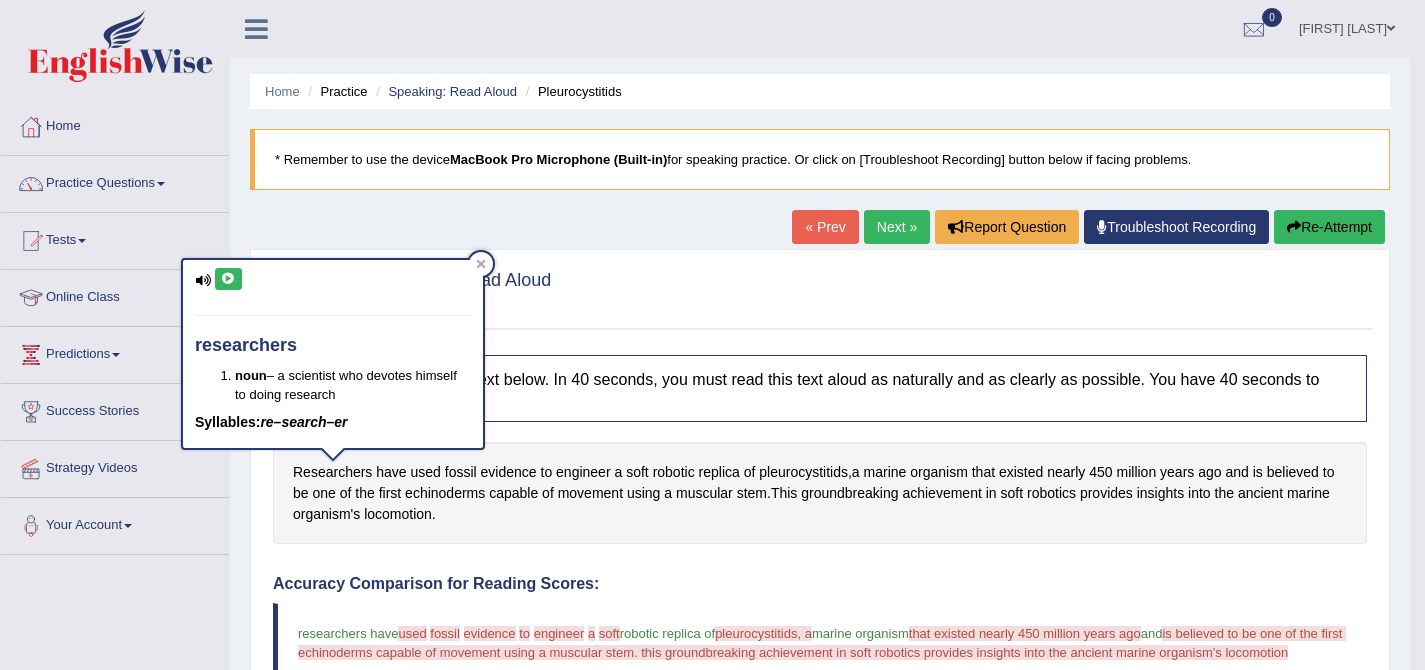 click at bounding box center [228, 279] 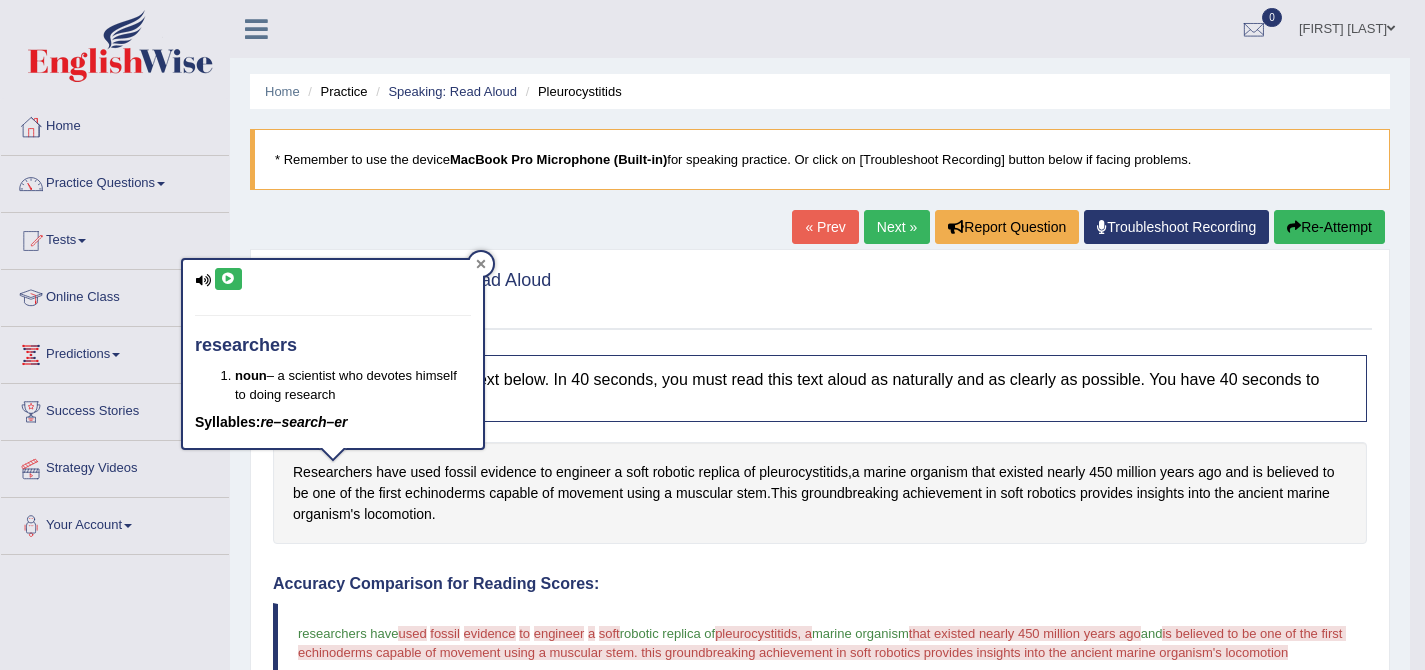 click at bounding box center (481, 264) 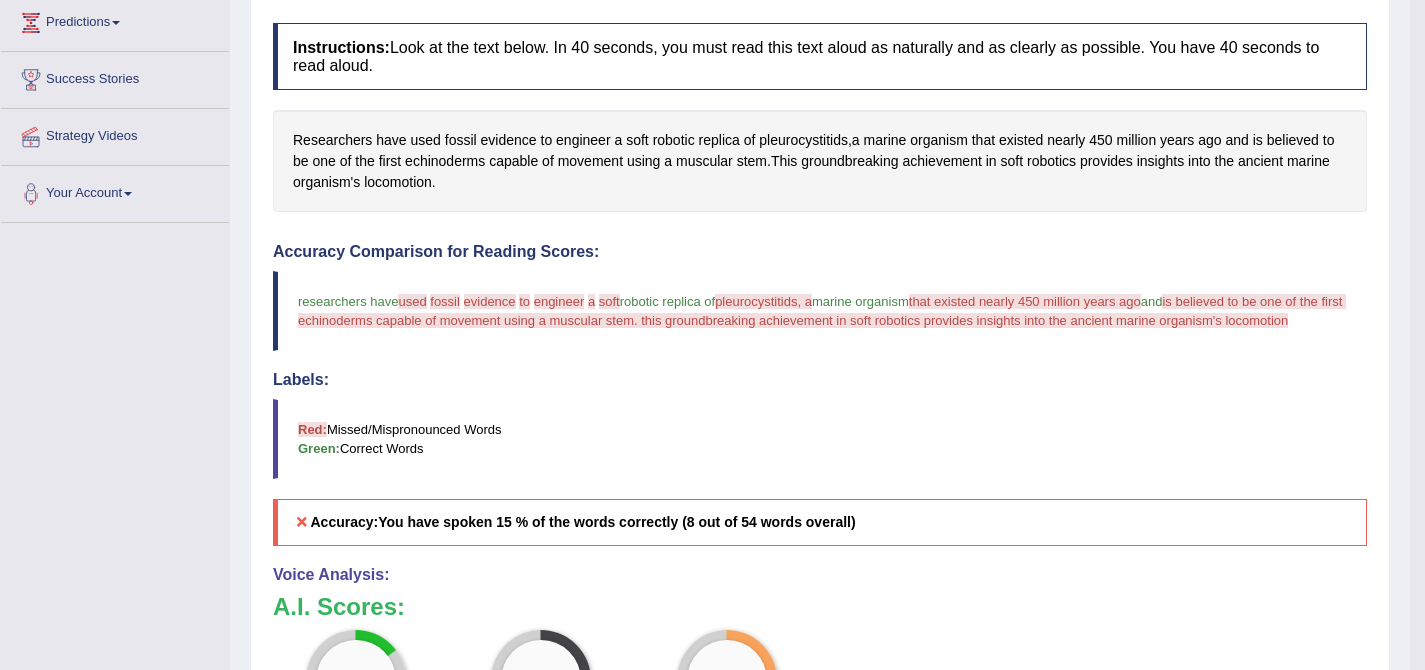 scroll, scrollTop: 0, scrollLeft: 0, axis: both 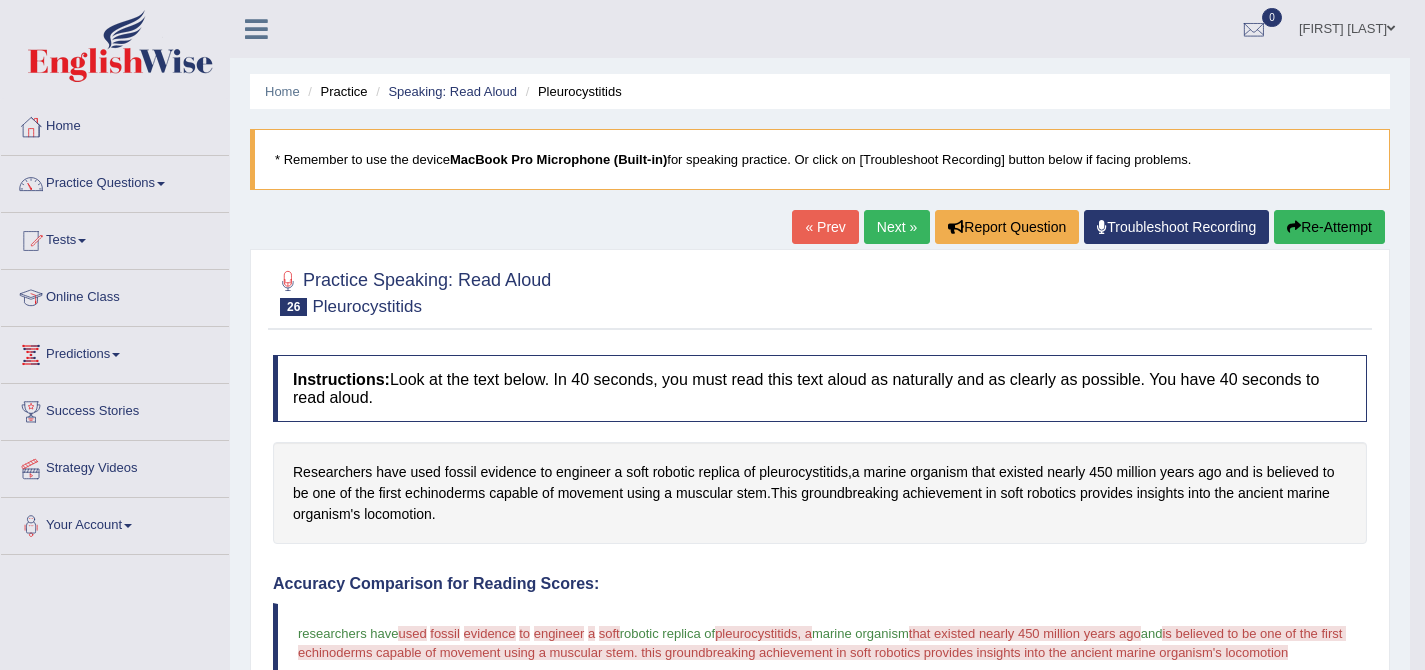 click on "Re-Attempt" at bounding box center [1329, 227] 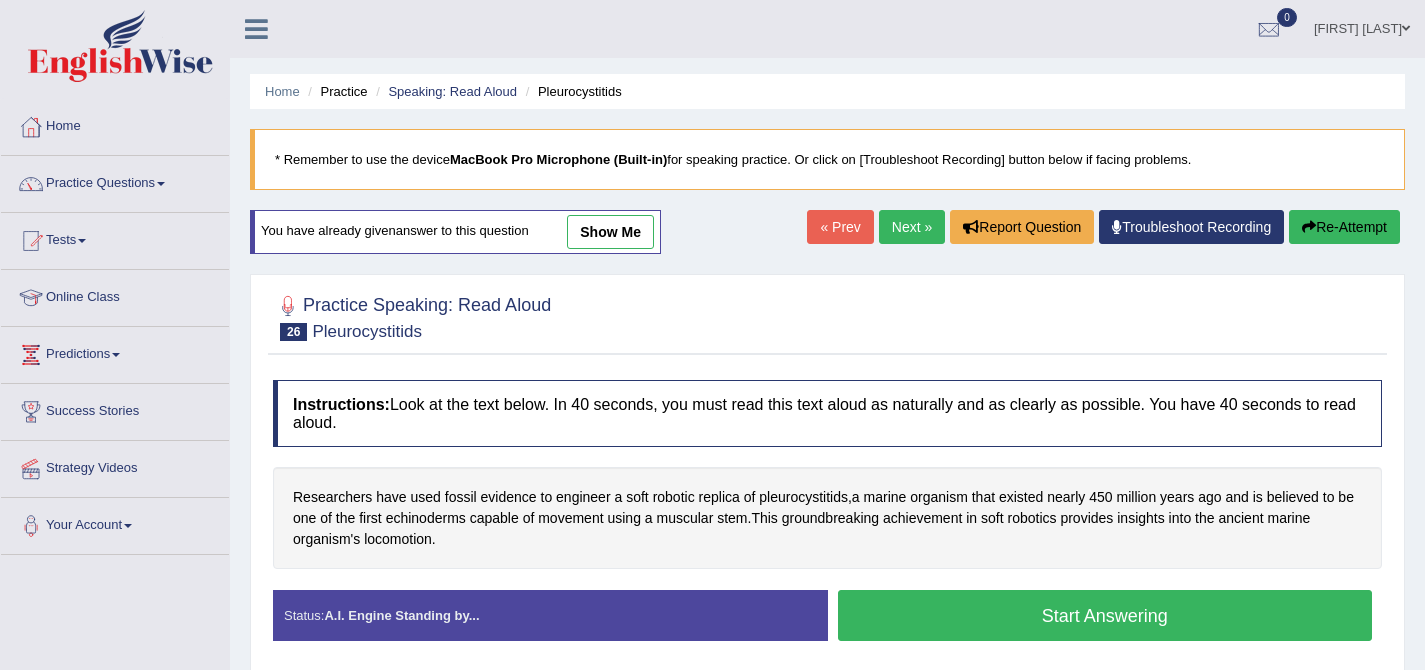 scroll, scrollTop: 0, scrollLeft: 0, axis: both 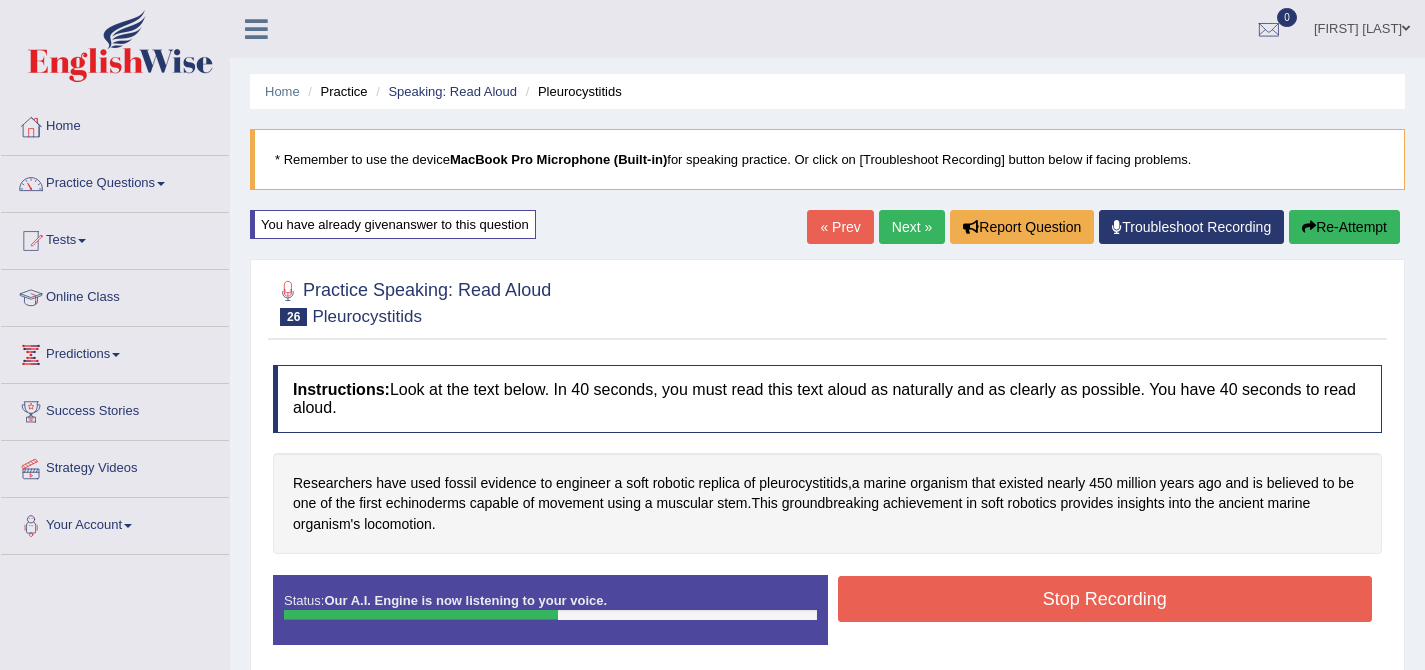 click on "Stop Recording" at bounding box center (1105, 599) 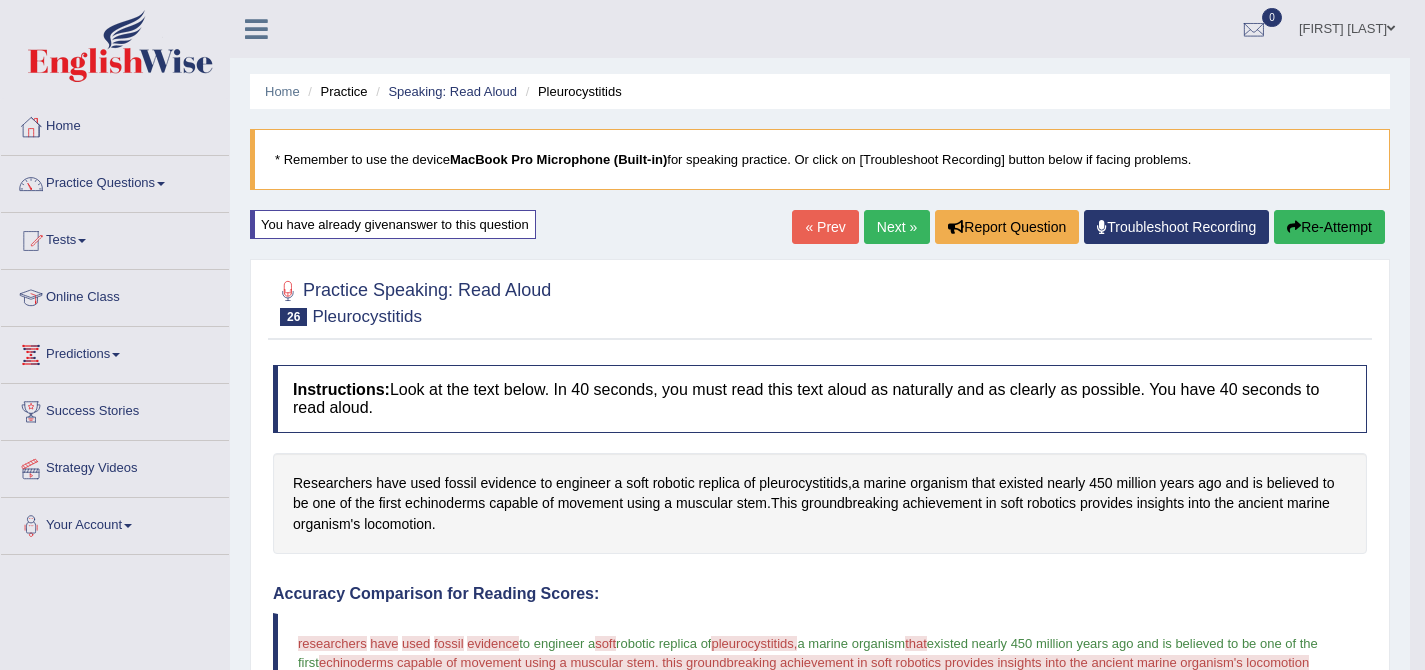 click on "Next »" at bounding box center [897, 227] 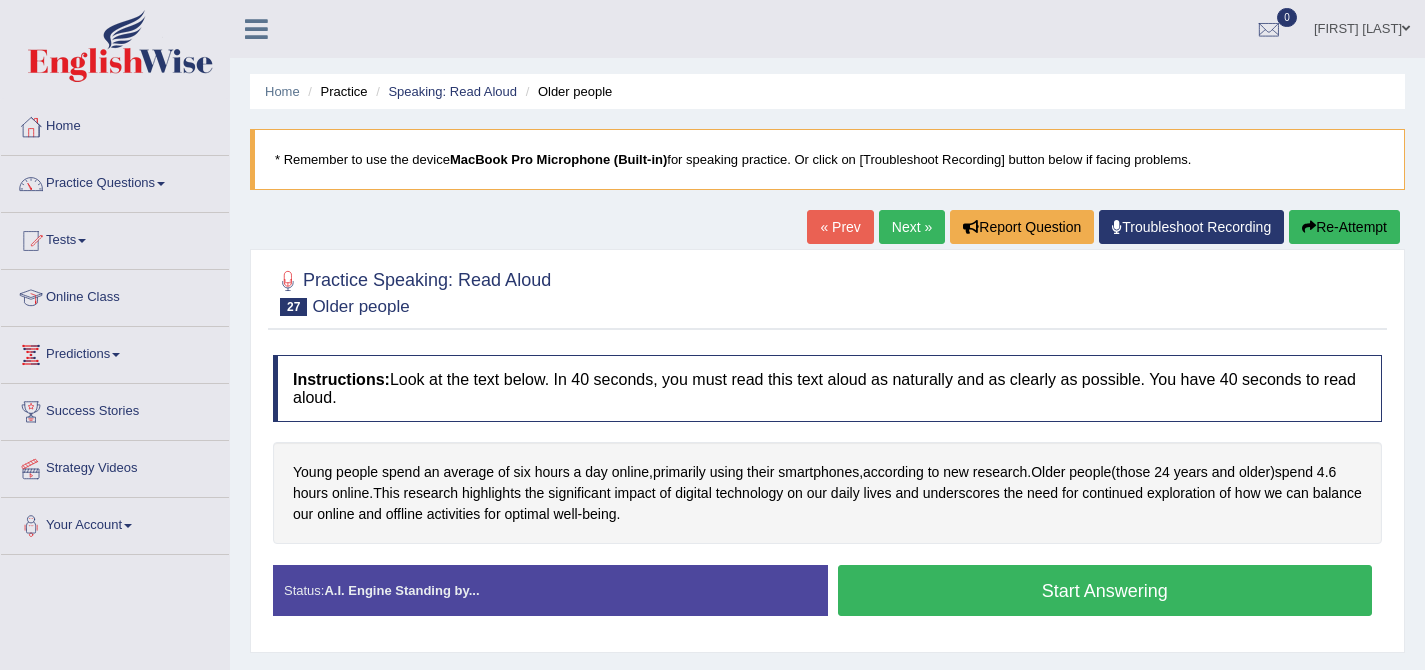 scroll, scrollTop: 0, scrollLeft: 0, axis: both 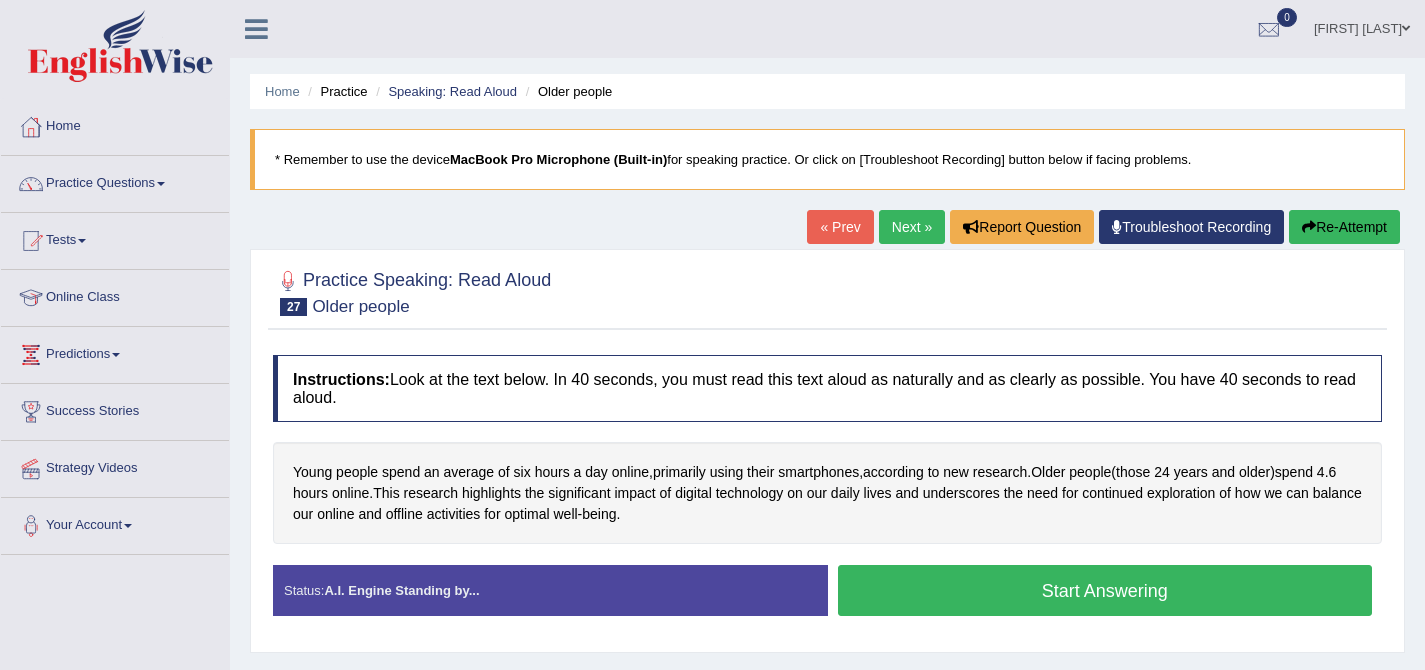 click on "Start Answering" at bounding box center [1105, 590] 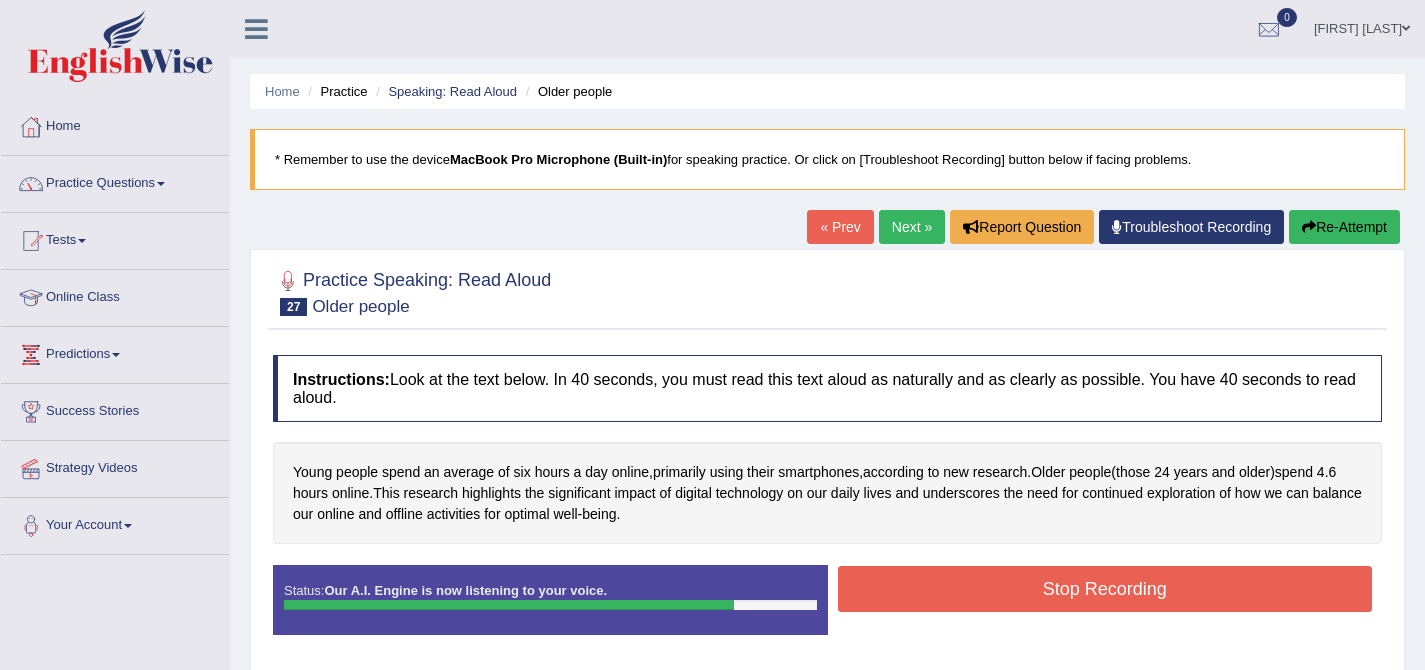 click on "Stop Recording" at bounding box center [1105, 589] 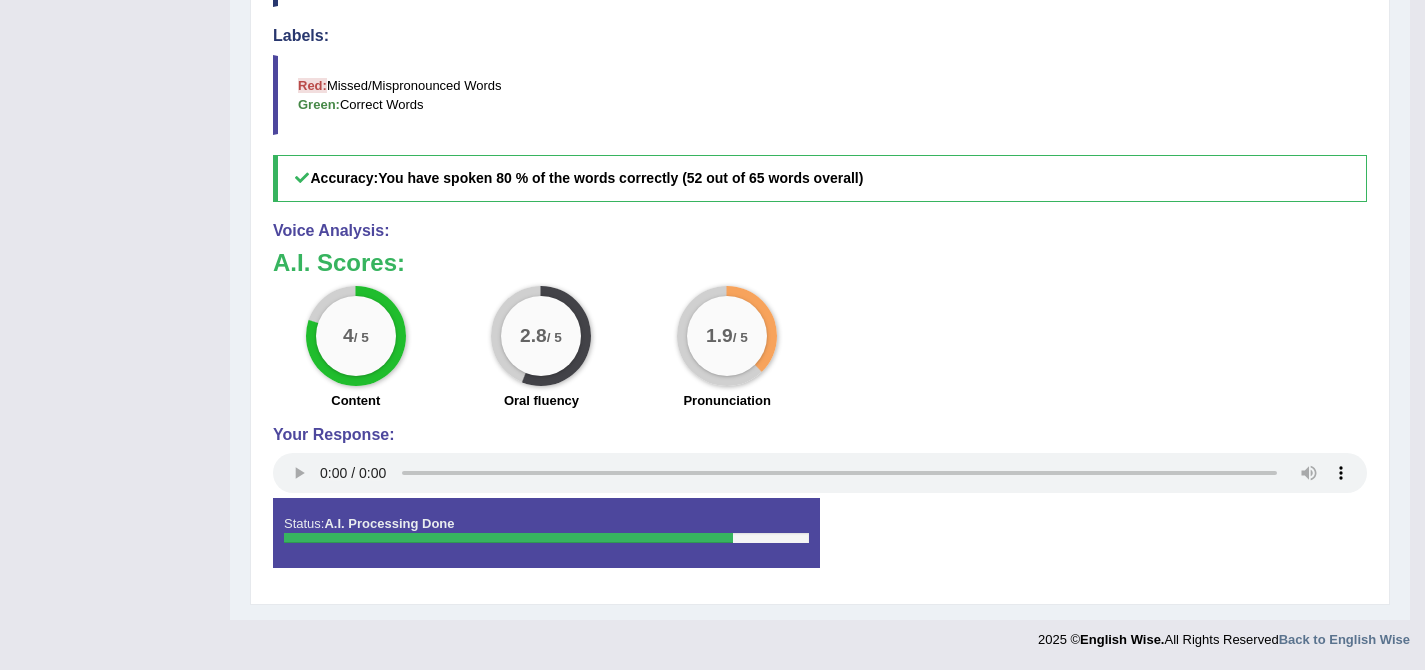 scroll, scrollTop: 0, scrollLeft: 0, axis: both 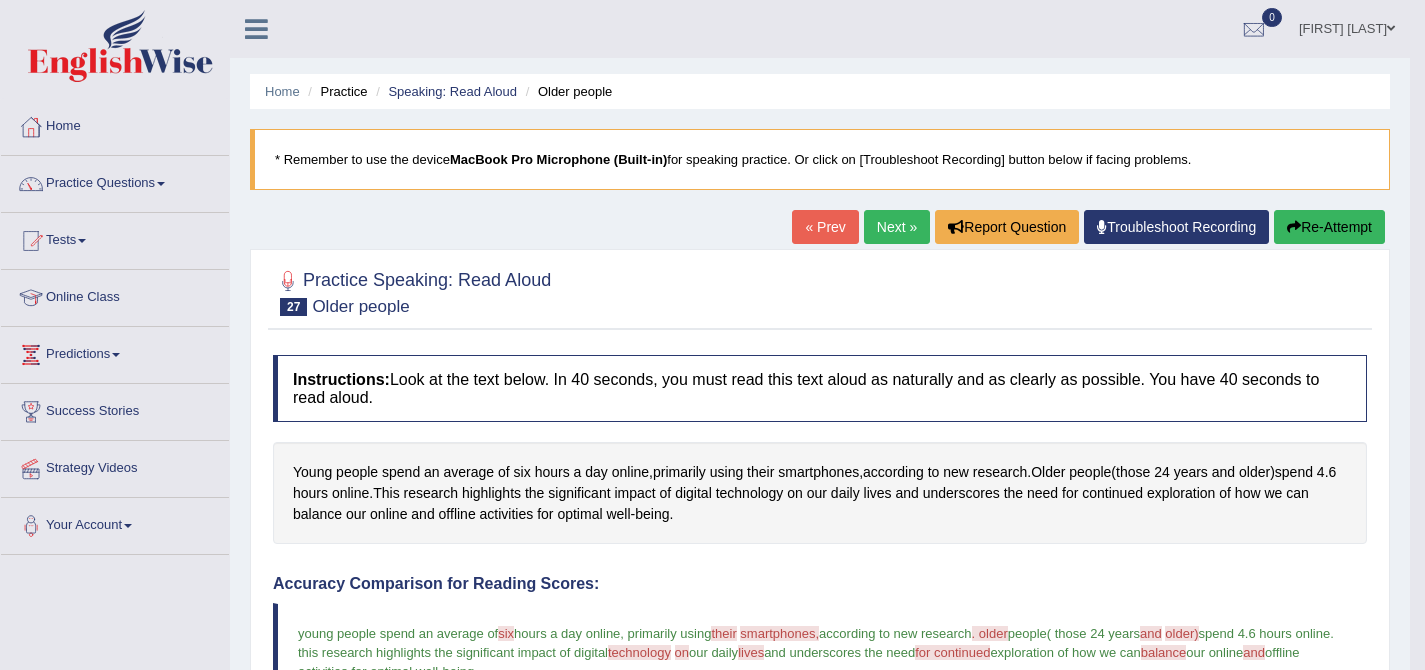 click on "Next »" at bounding box center (897, 227) 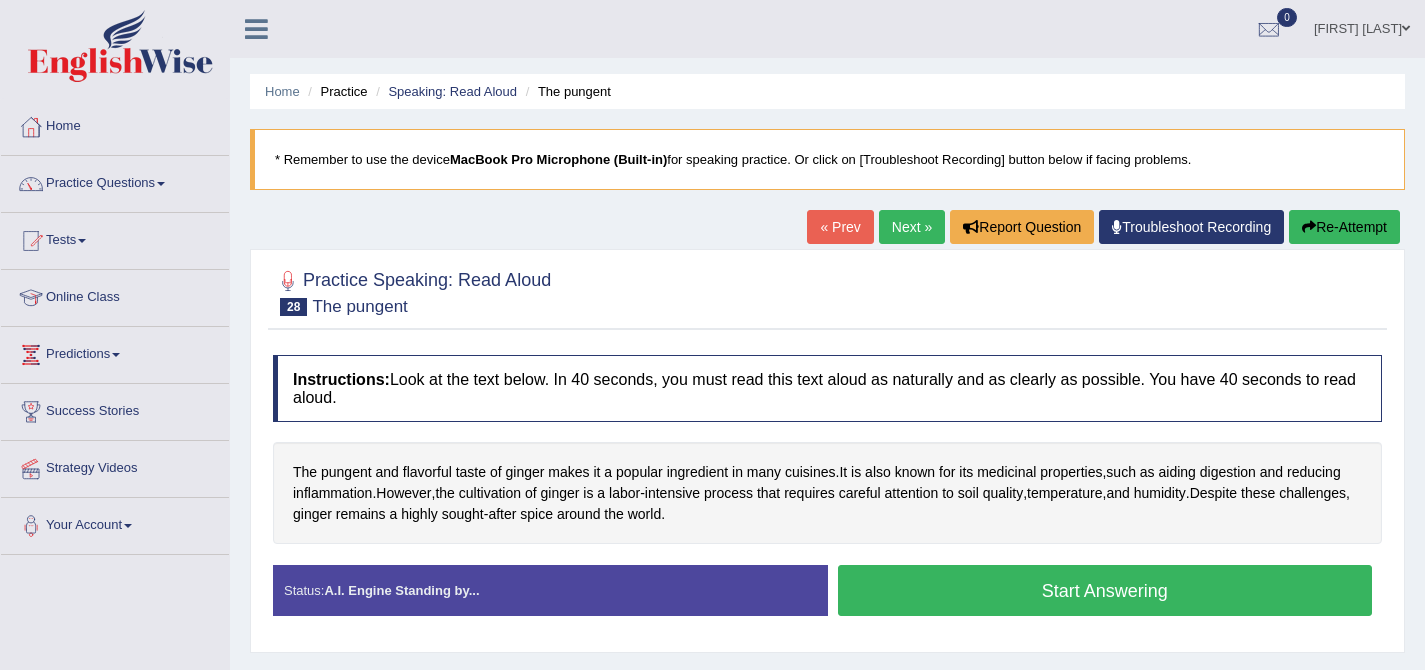 scroll, scrollTop: 0, scrollLeft: 0, axis: both 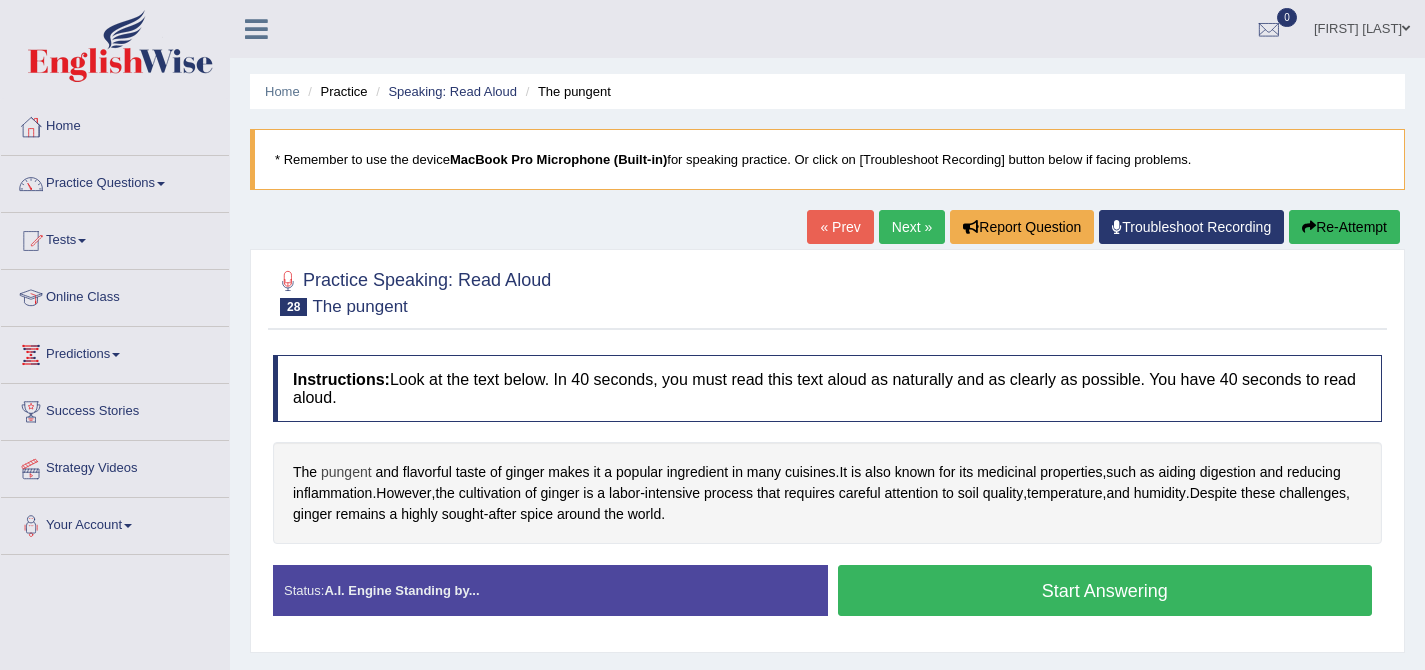 click on "pungent" at bounding box center (346, 472) 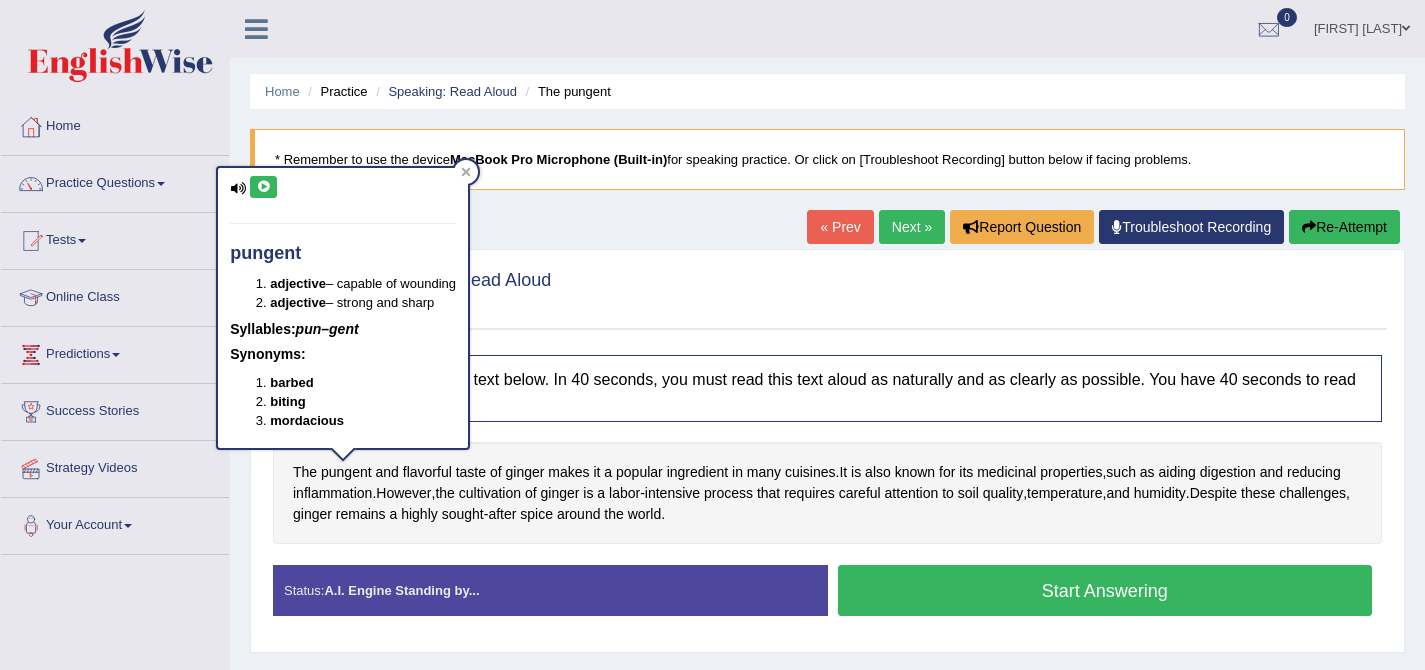 click at bounding box center [263, 187] 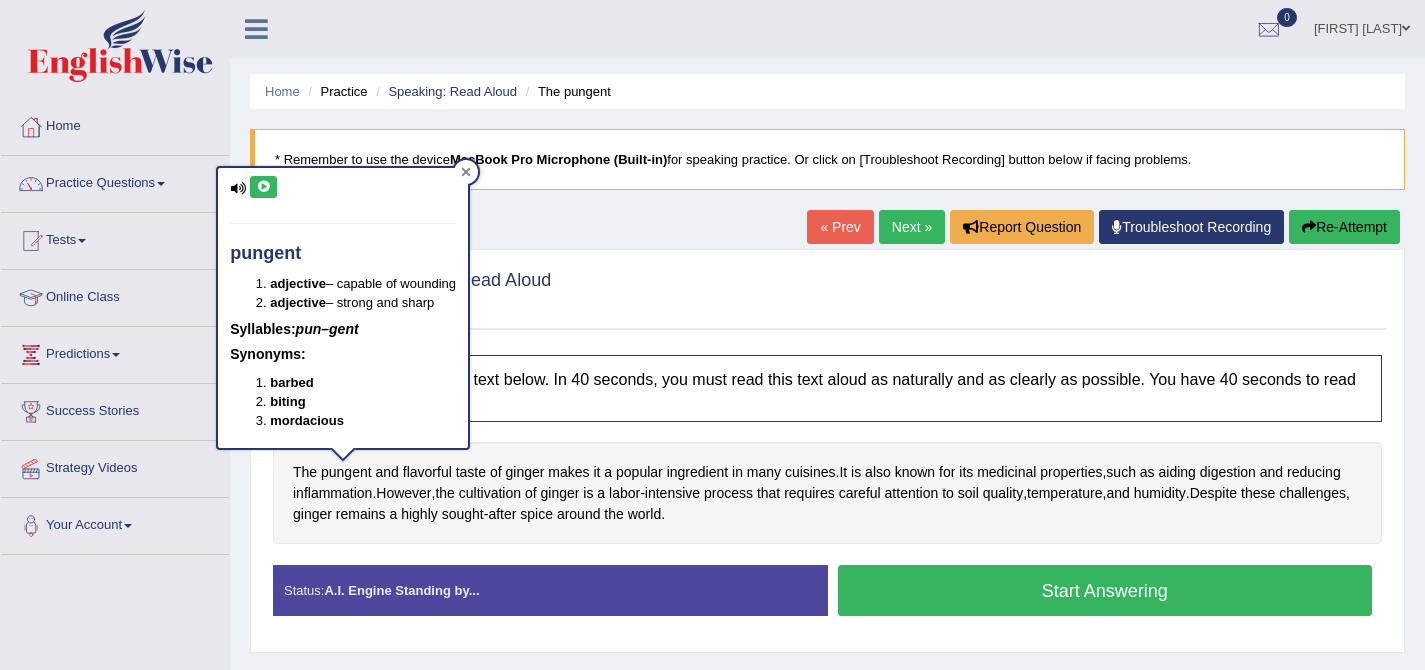 click at bounding box center (466, 172) 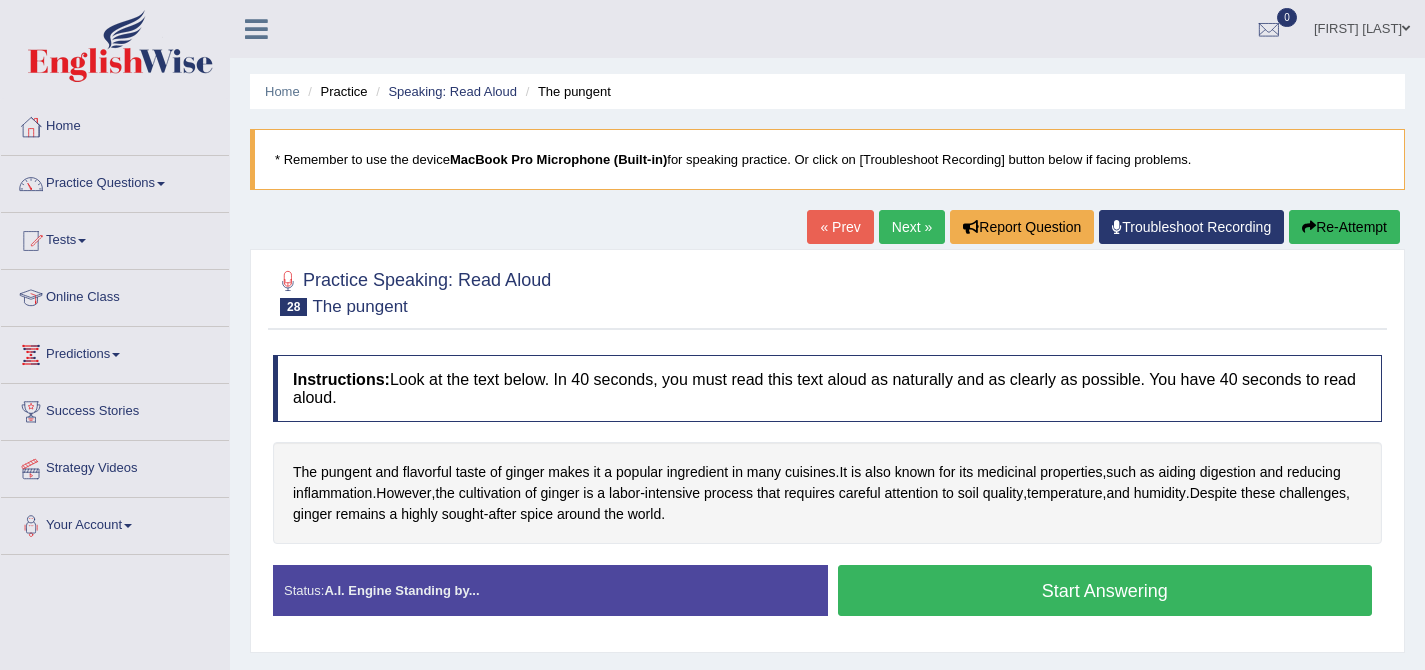 click on "Start Answering" at bounding box center [1105, 590] 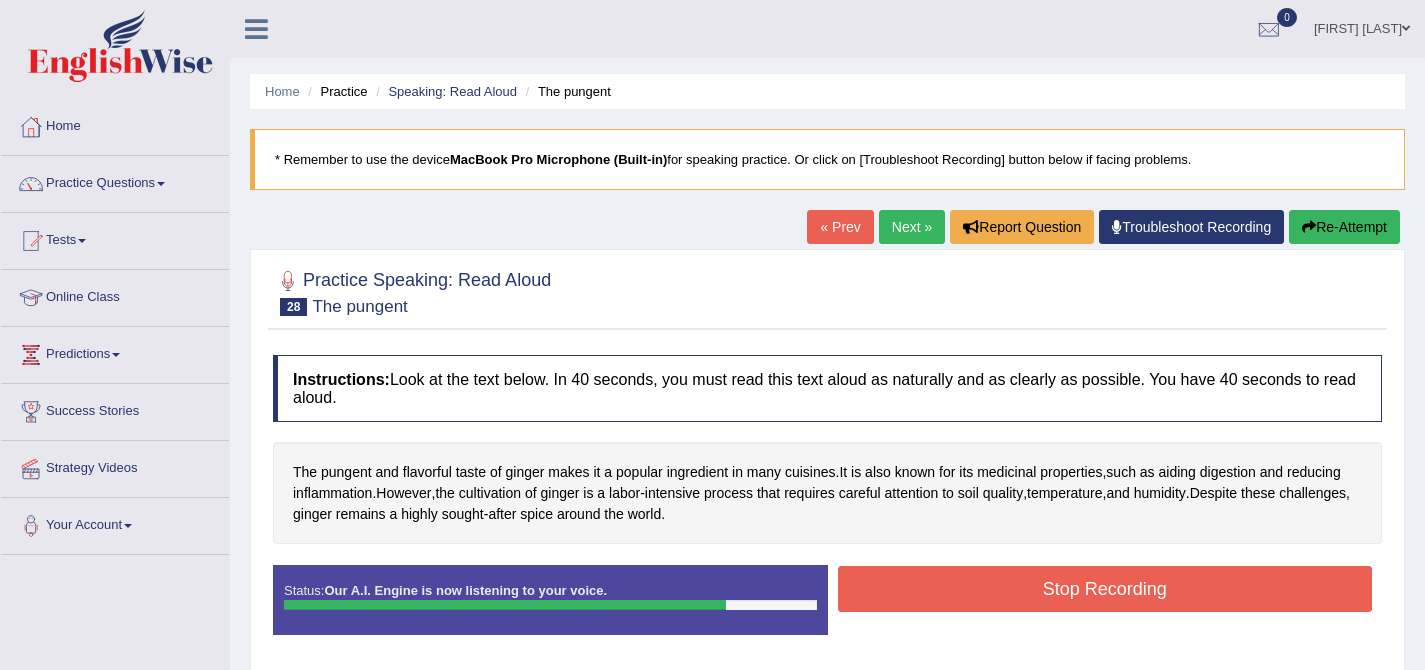 click on "Stop Recording" at bounding box center [1105, 589] 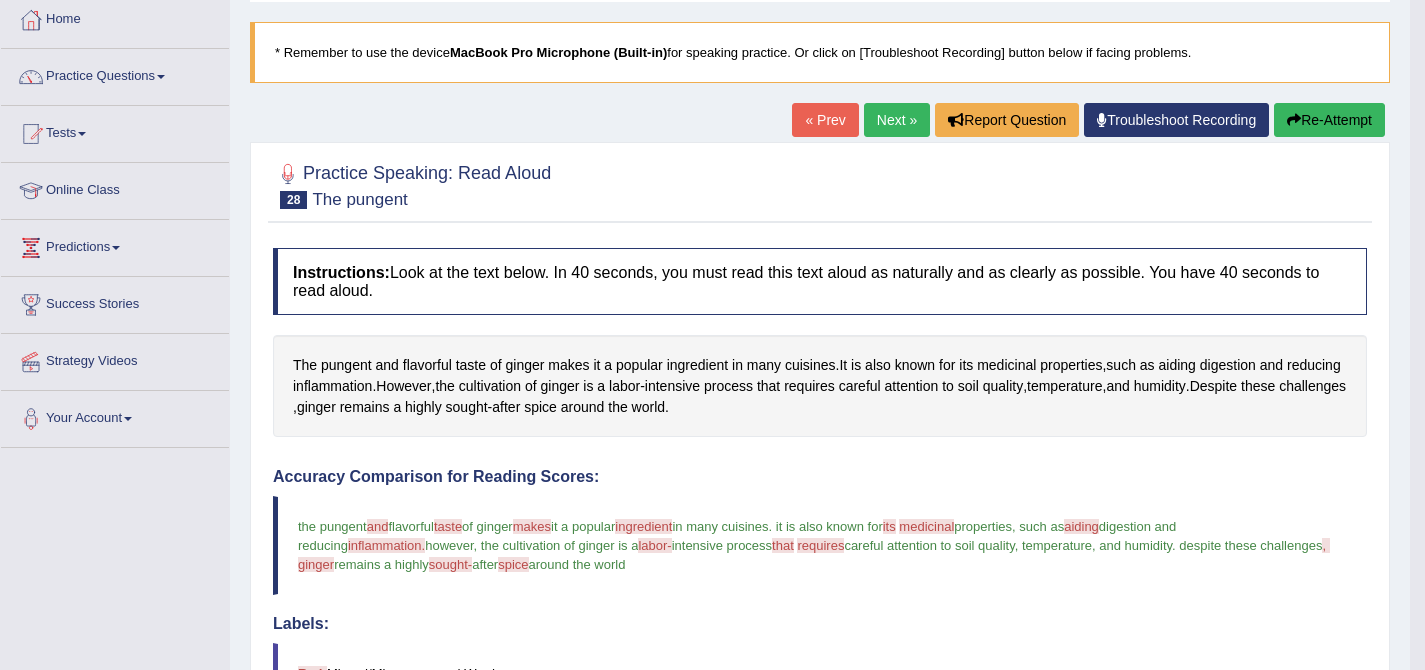 scroll, scrollTop: 0, scrollLeft: 0, axis: both 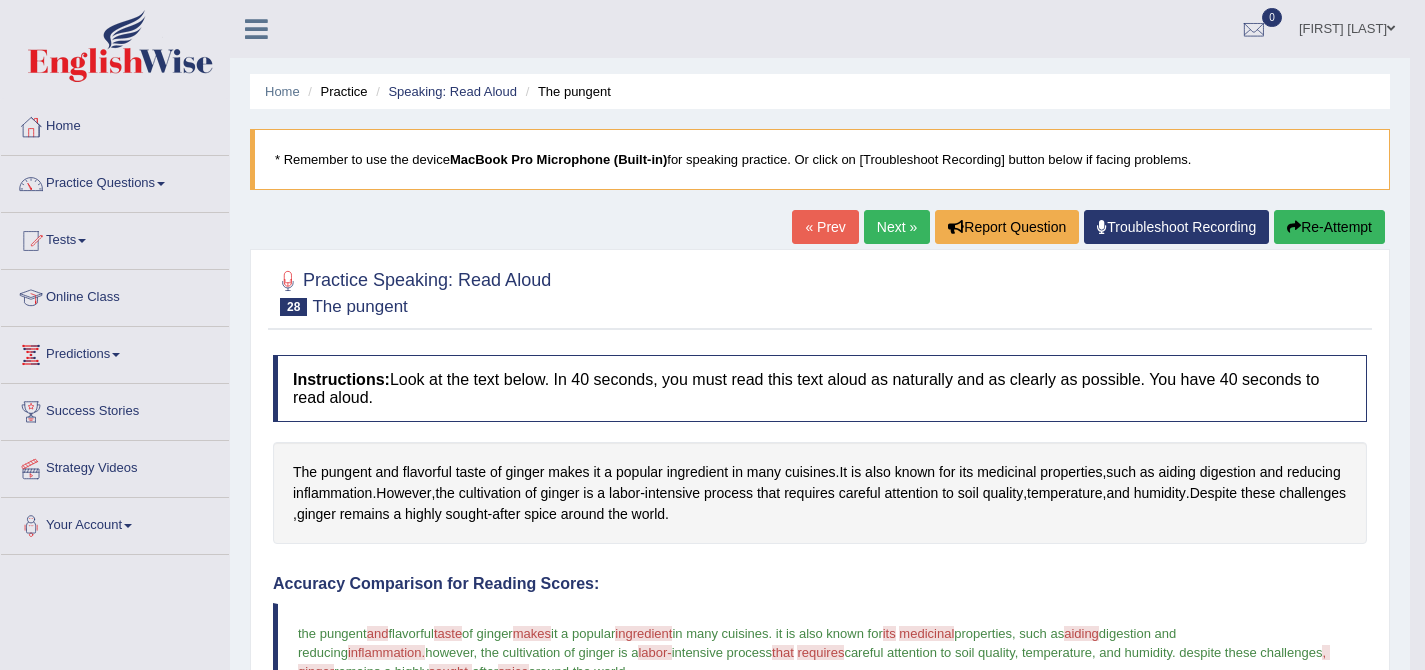 click on "Next »" at bounding box center [897, 227] 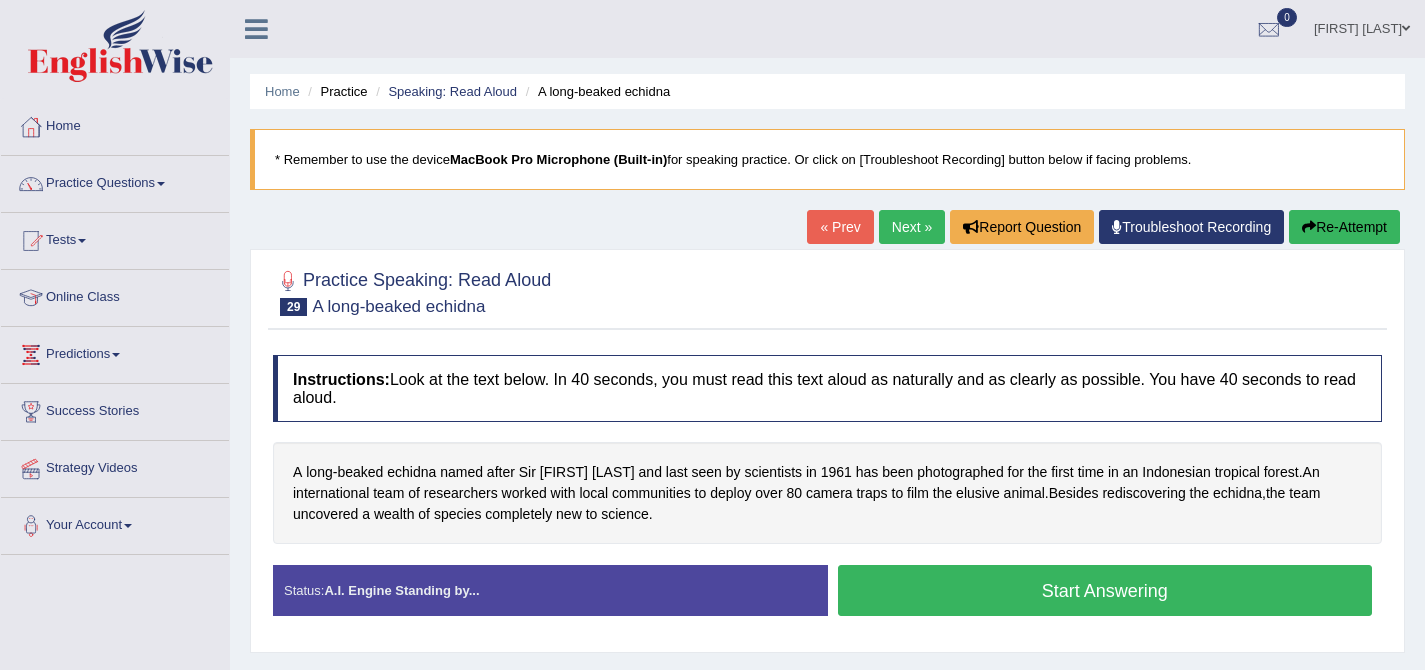 scroll, scrollTop: 0, scrollLeft: 0, axis: both 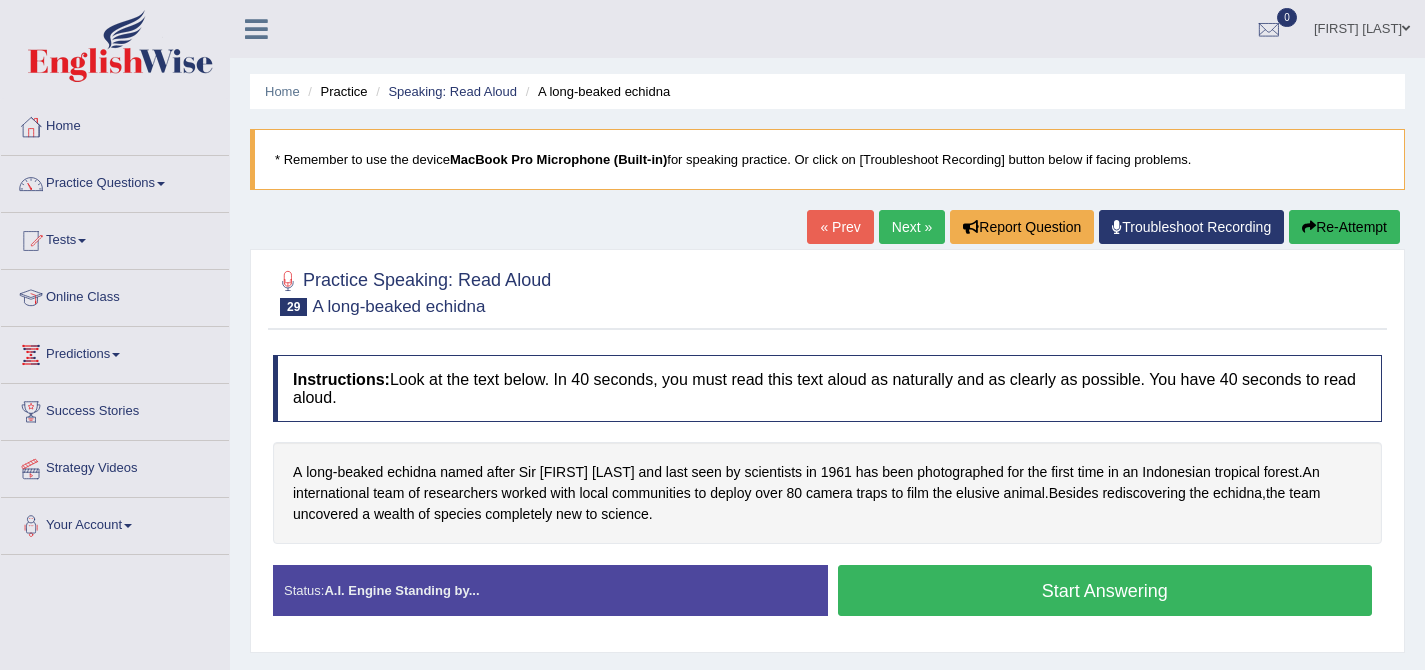 click on "Start Answering" at bounding box center [1105, 590] 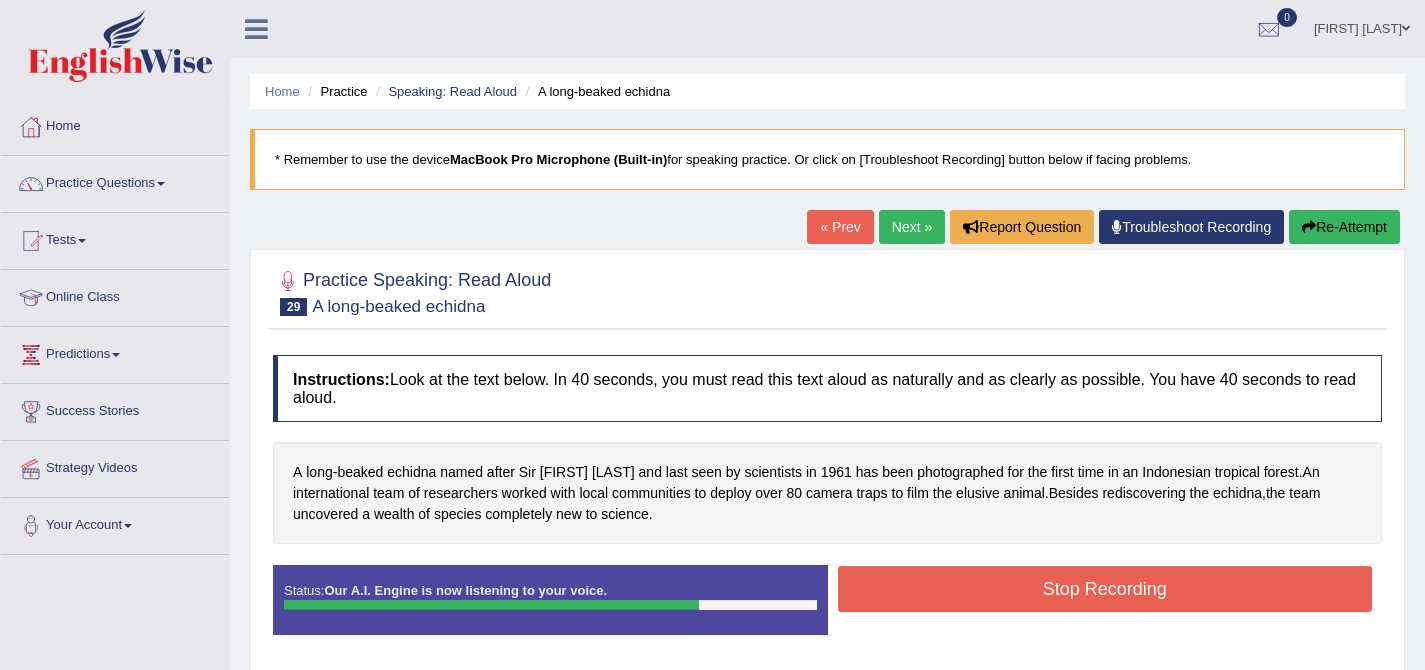 click on "Stop Recording" at bounding box center (1105, 589) 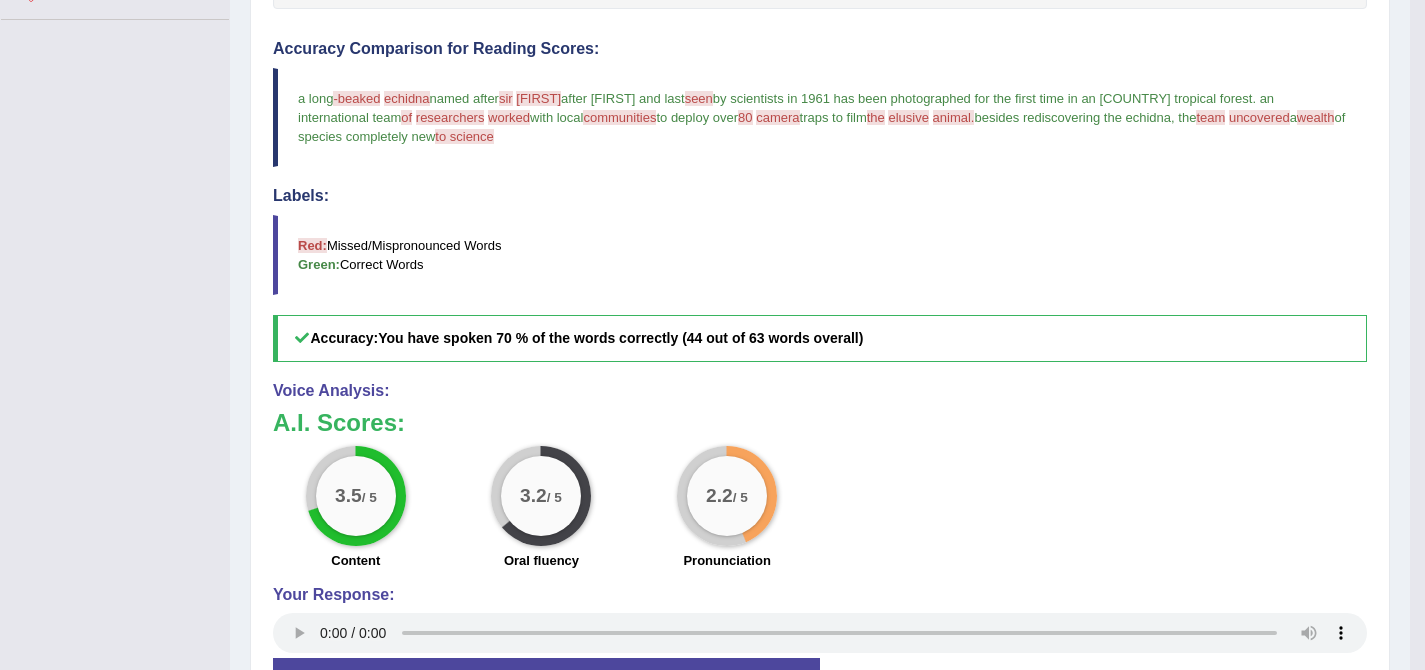 scroll, scrollTop: 44, scrollLeft: 0, axis: vertical 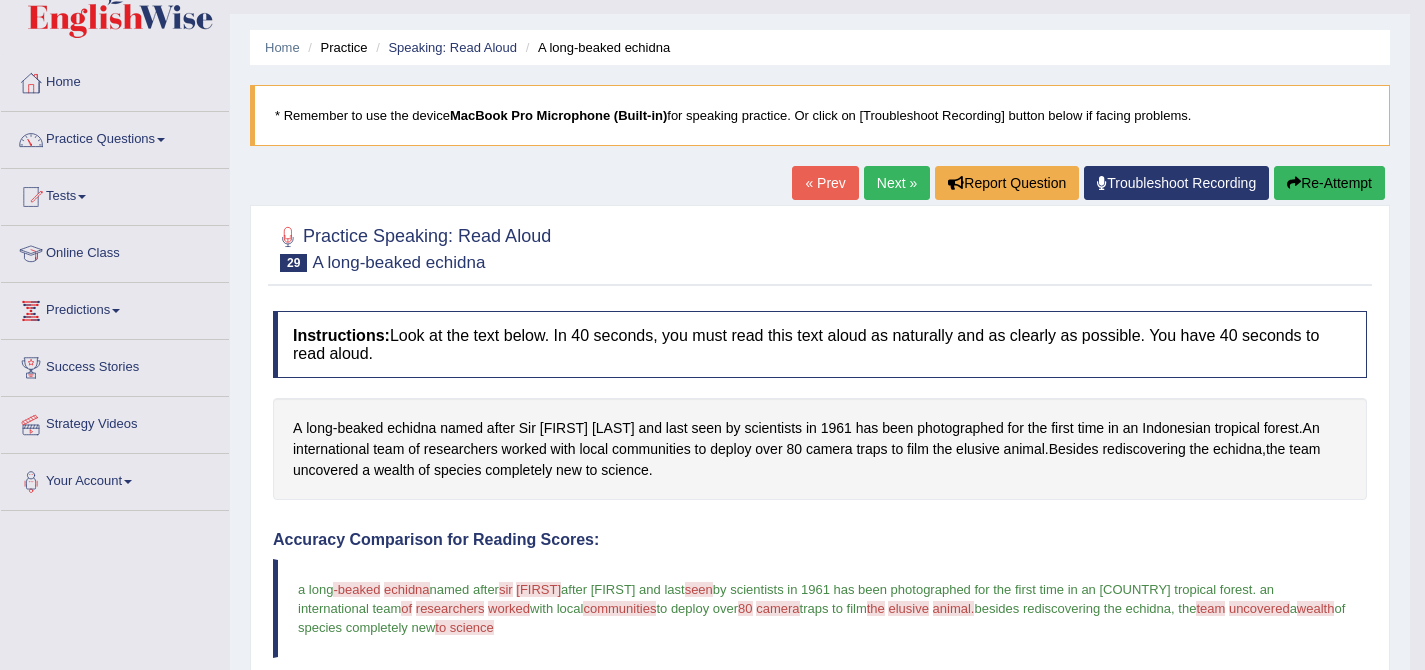 click on "Next »" at bounding box center (897, 183) 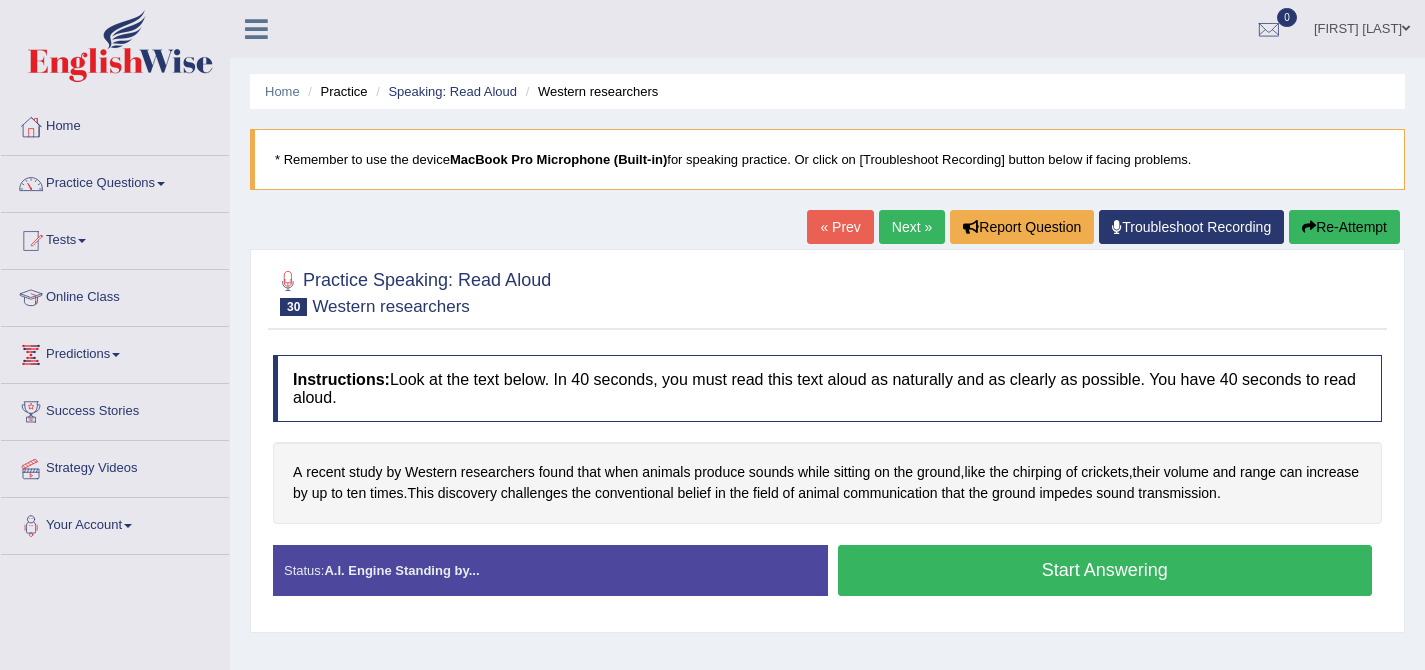 scroll, scrollTop: 0, scrollLeft: 0, axis: both 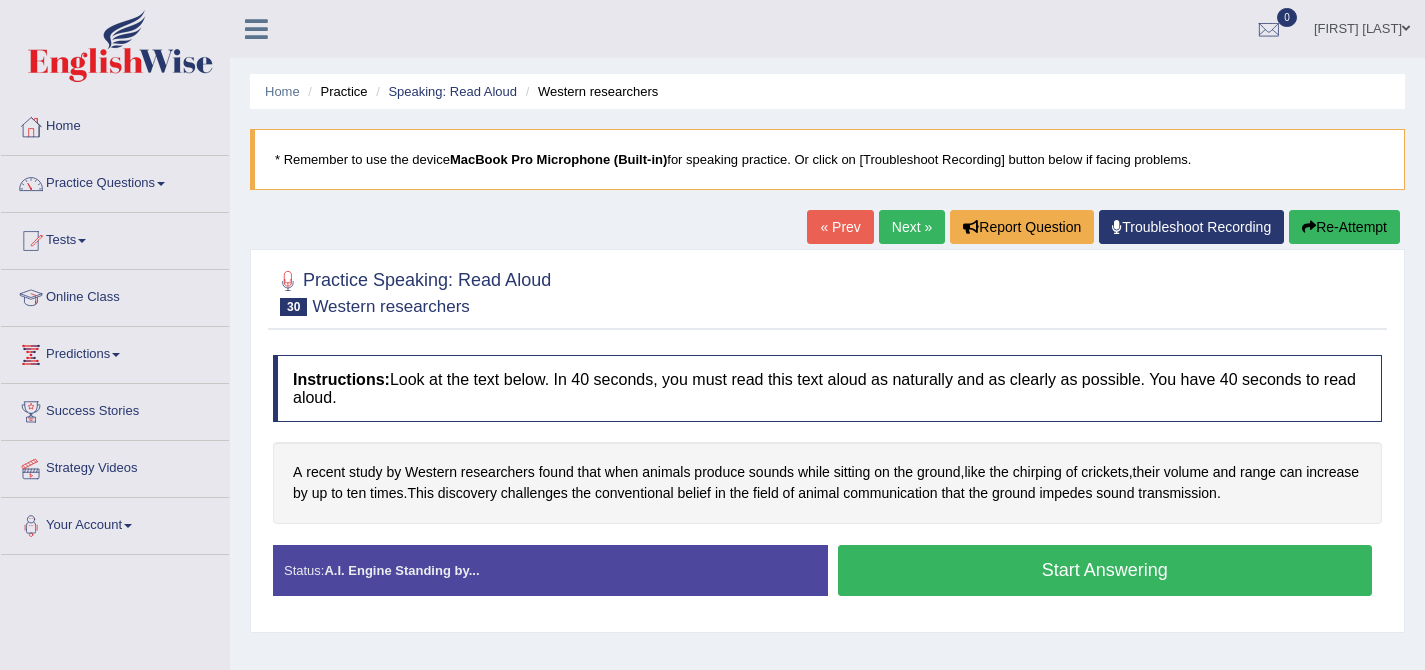 click on "Start Answering" at bounding box center (1105, 570) 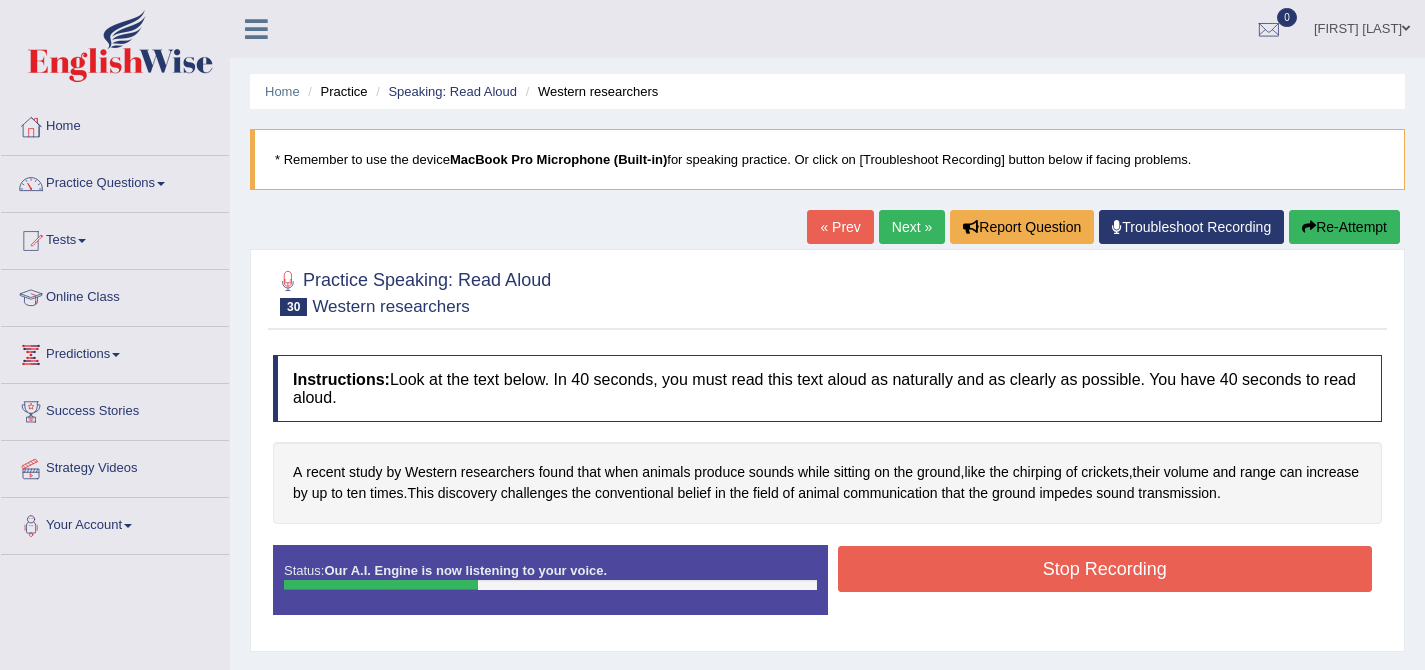 click on "Stop Recording" at bounding box center (1105, 569) 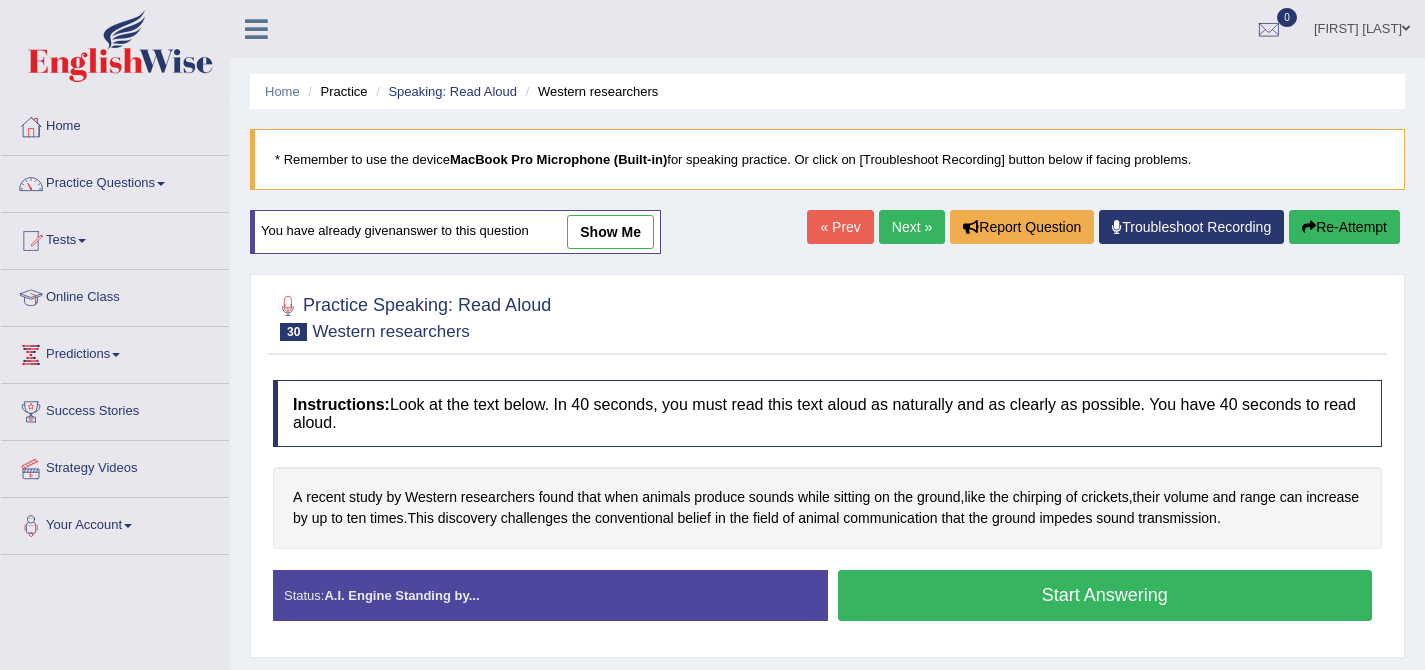 scroll, scrollTop: 0, scrollLeft: 0, axis: both 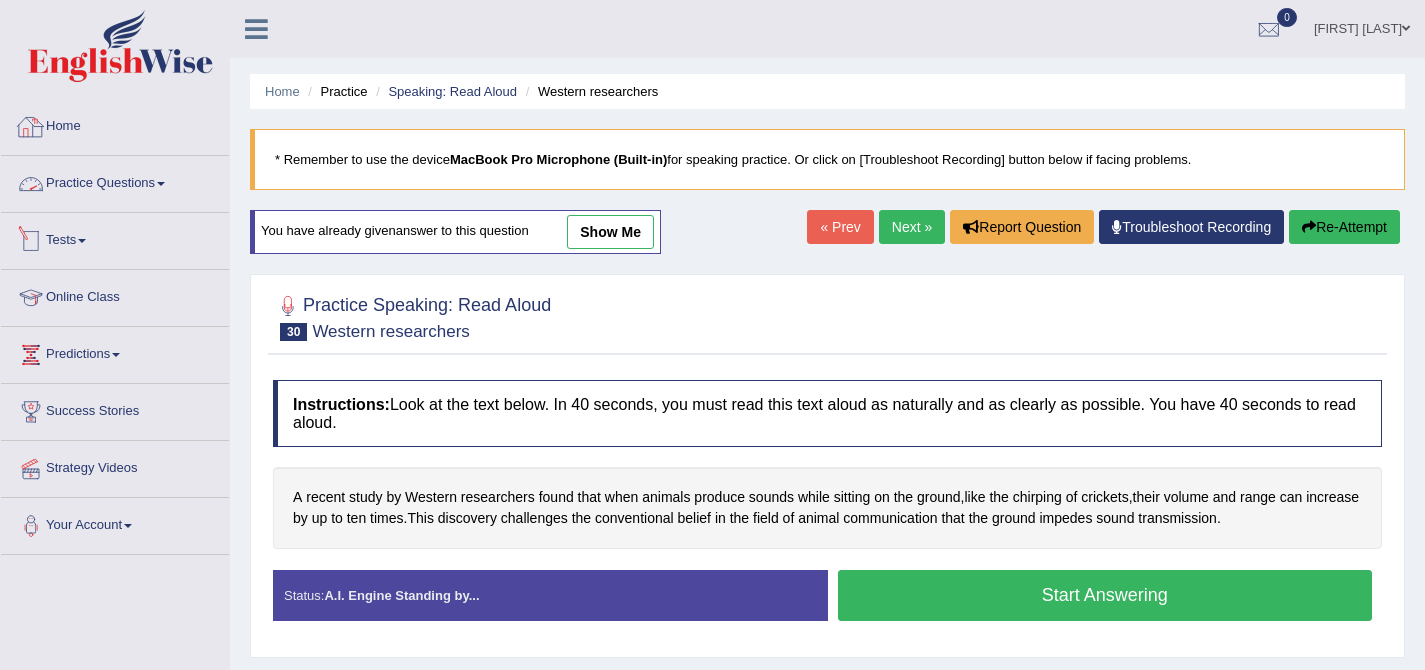 click on "Practice Questions" at bounding box center (115, 181) 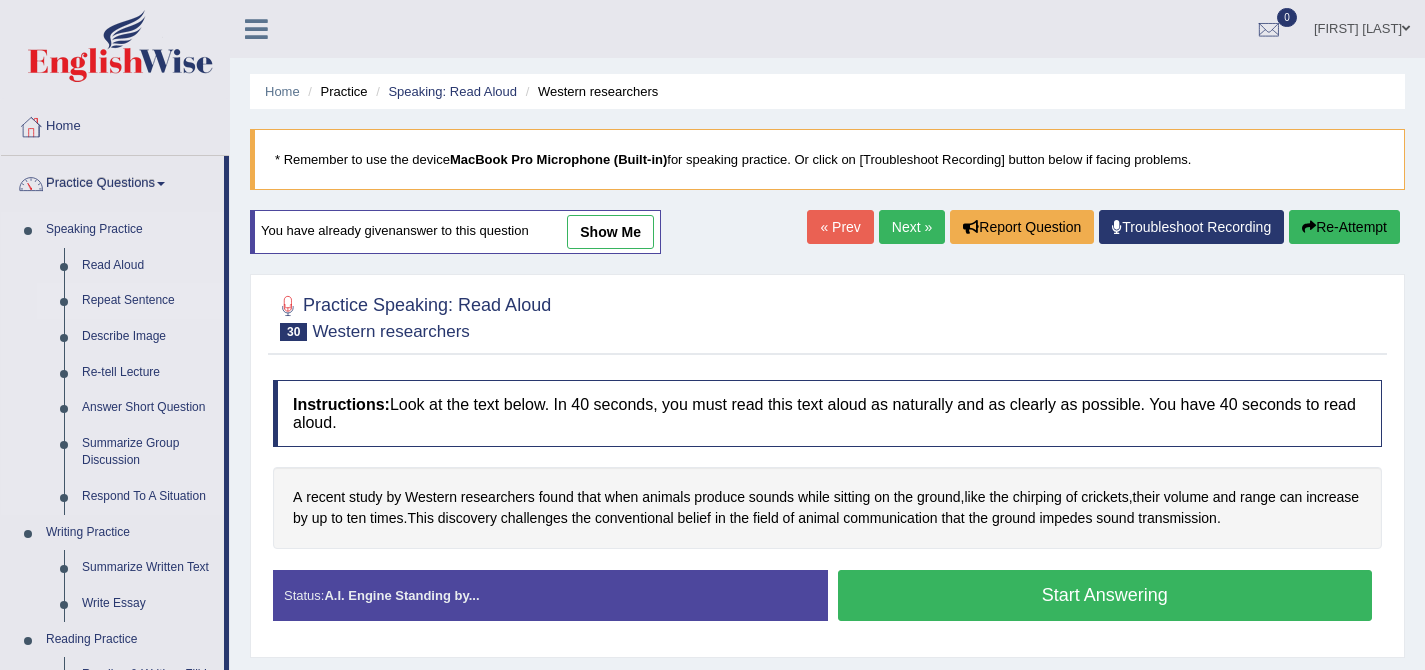 click on "Repeat Sentence" at bounding box center (148, 301) 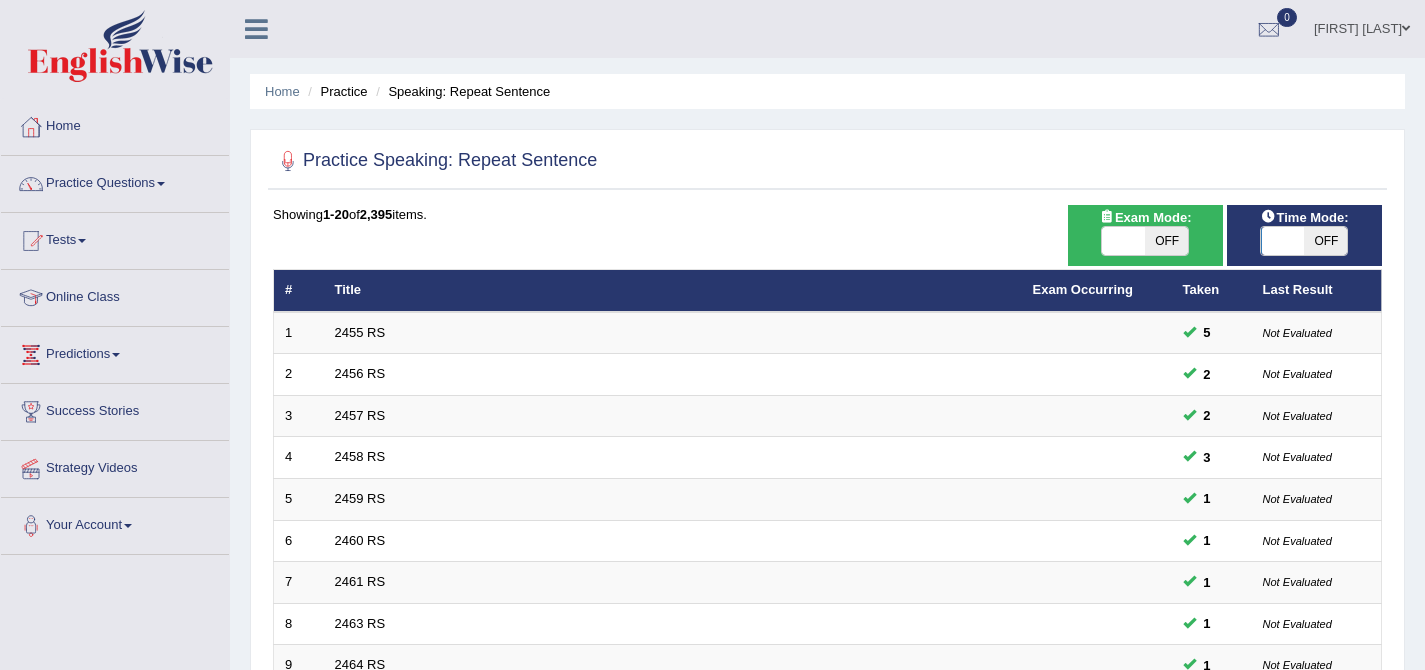 scroll, scrollTop: 0, scrollLeft: 0, axis: both 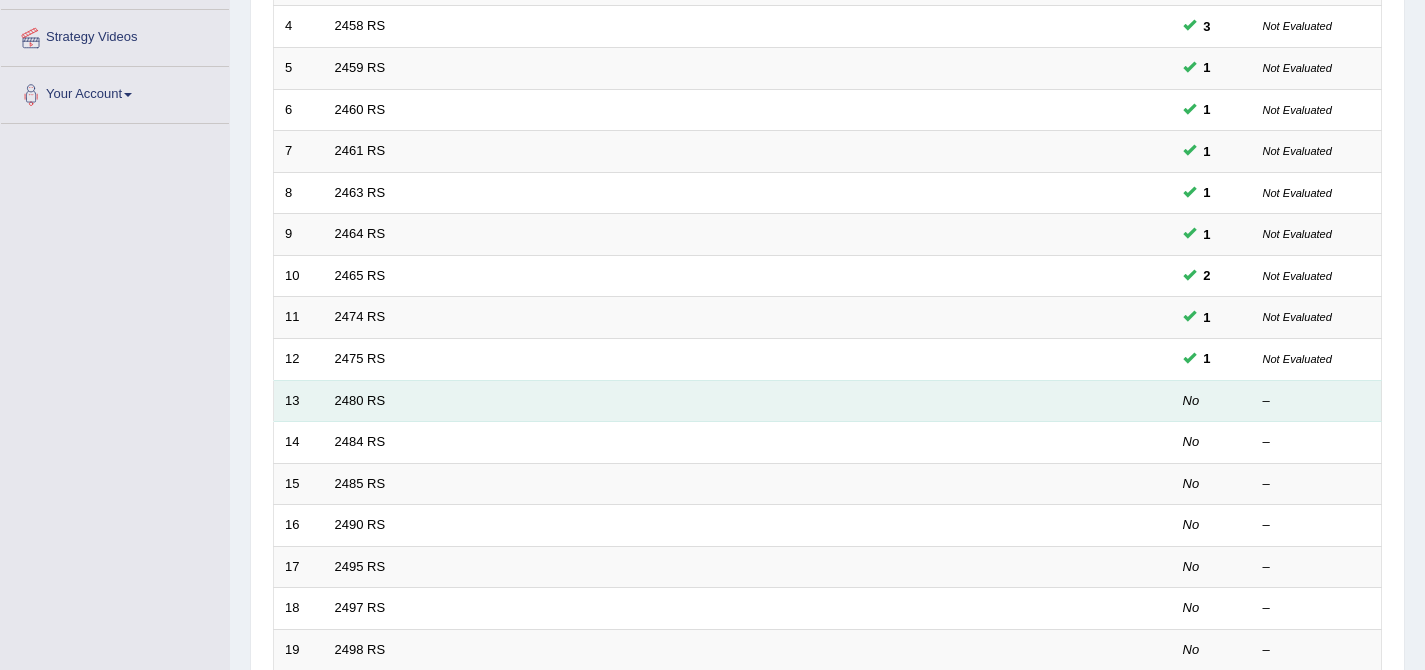 click on "2480 RS" at bounding box center (673, 401) 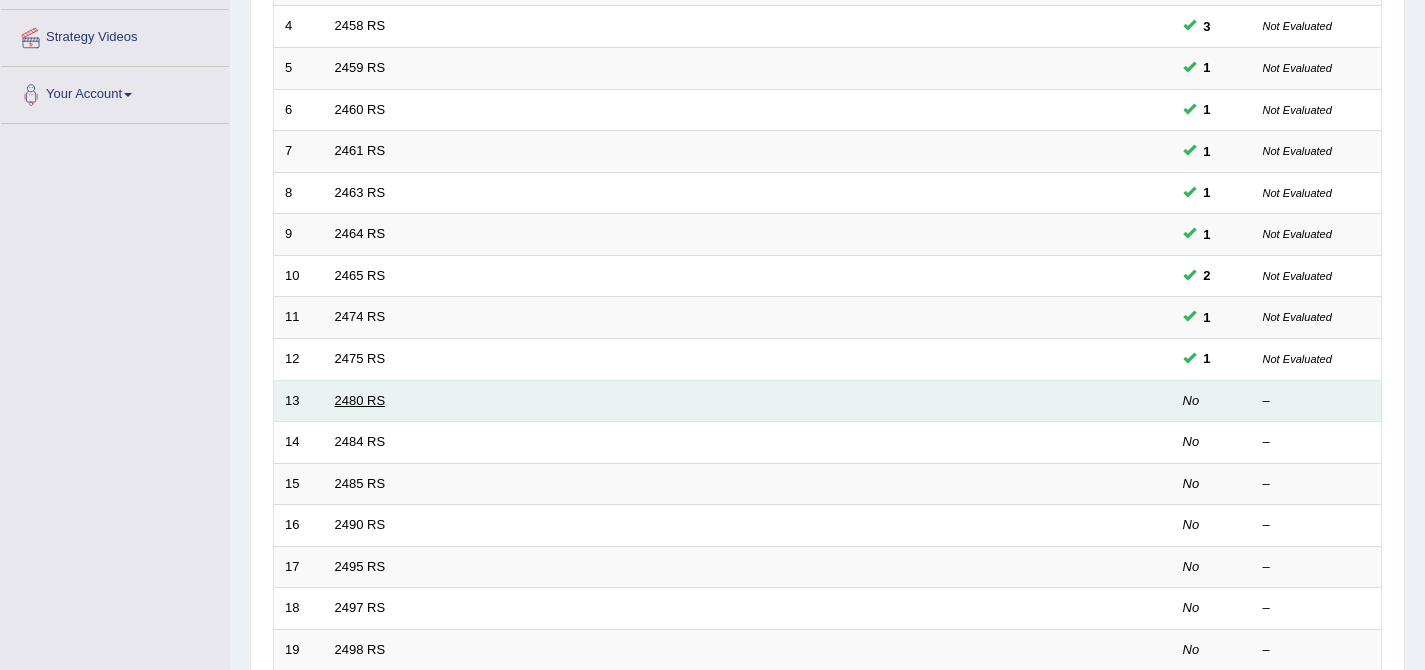 click on "2480 RS" at bounding box center [360, 400] 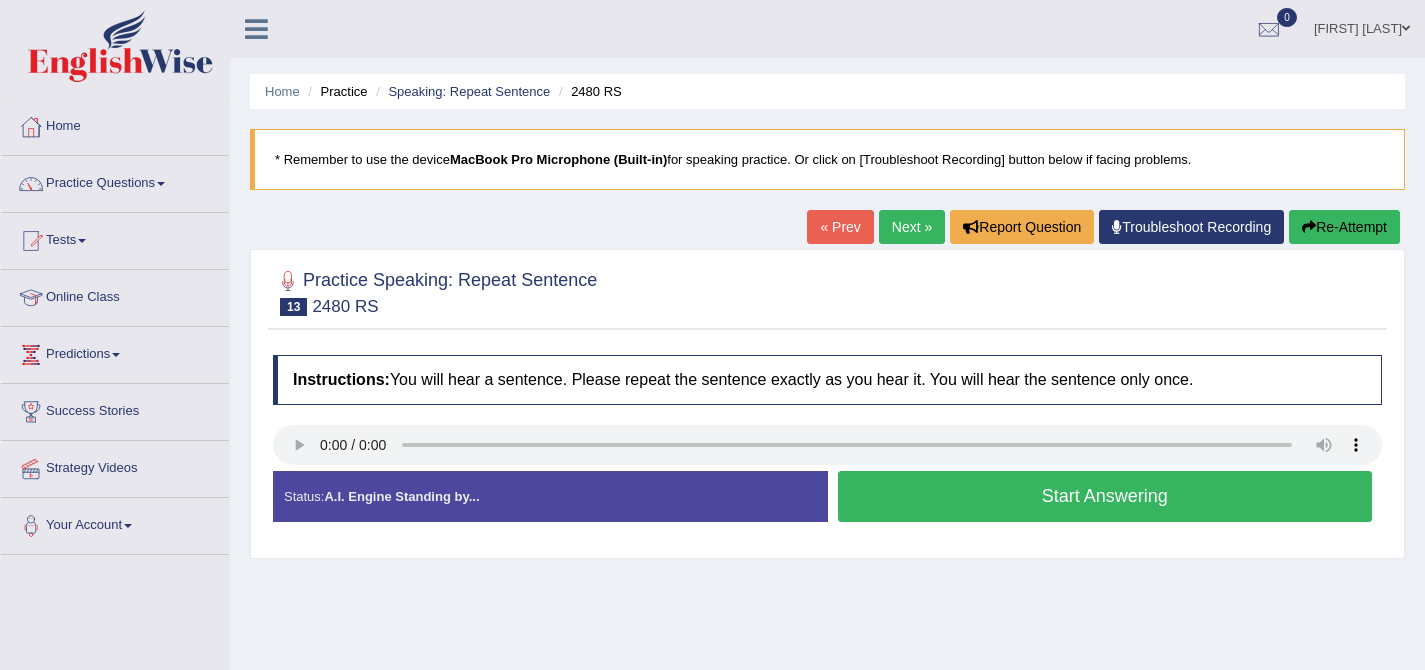 scroll, scrollTop: 0, scrollLeft: 0, axis: both 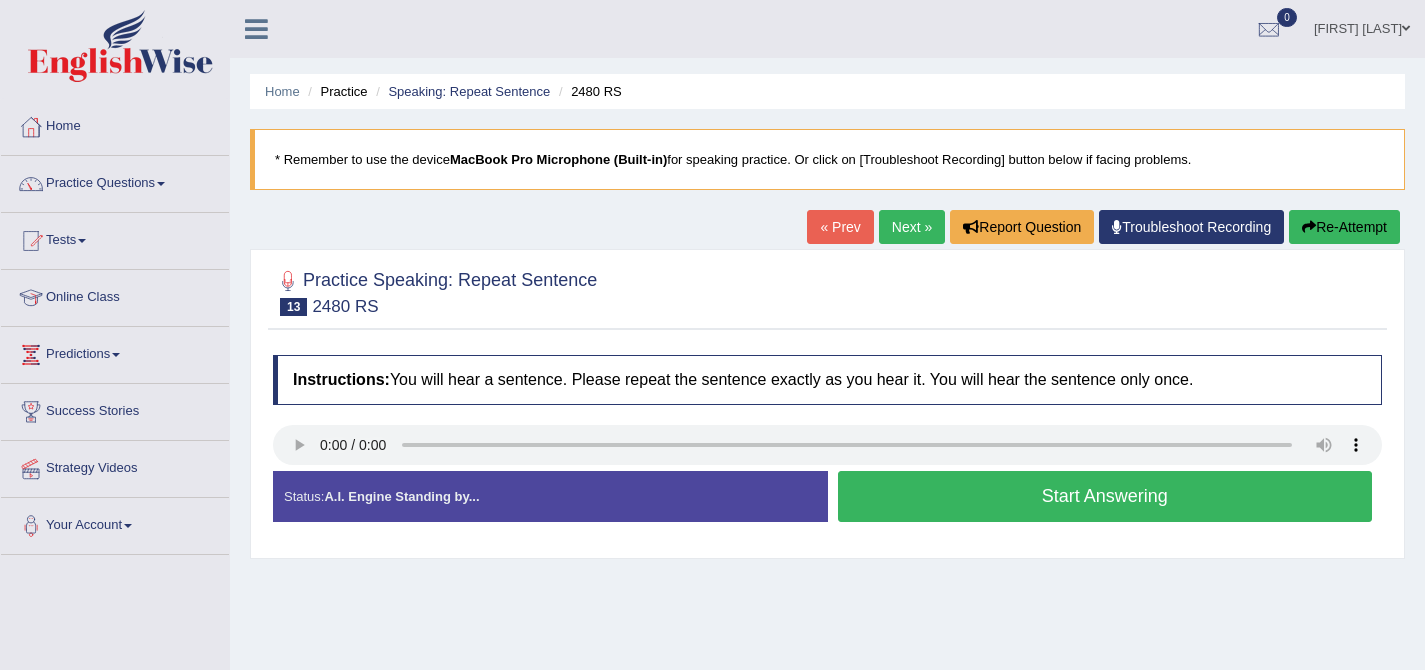 click on "Next »" at bounding box center (912, 227) 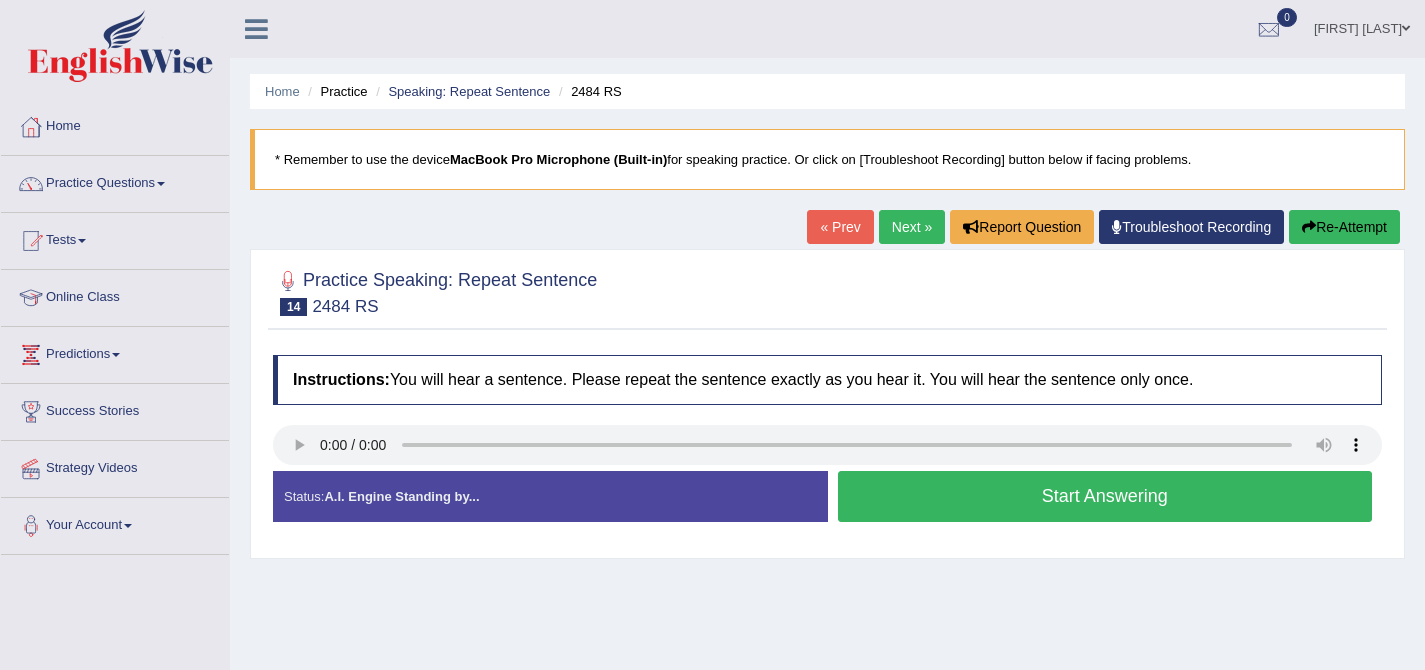 scroll, scrollTop: 0, scrollLeft: 0, axis: both 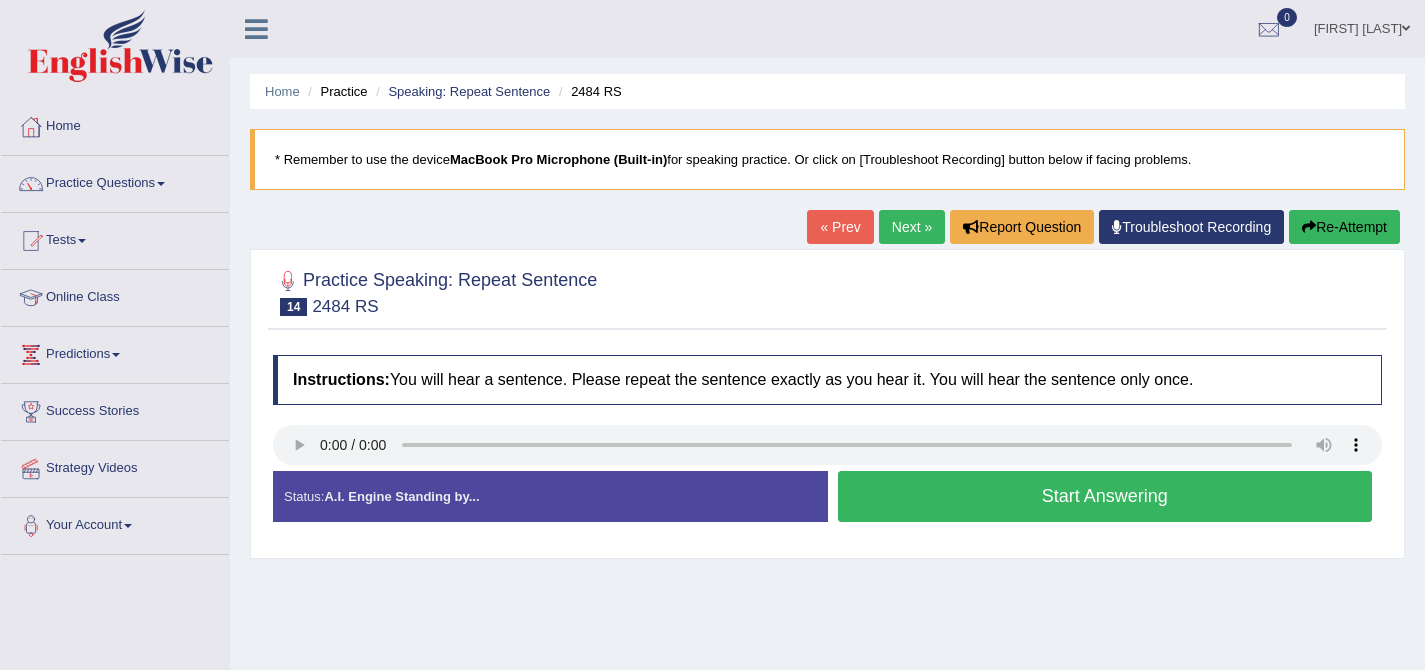click on "Start Answering" at bounding box center (1105, 496) 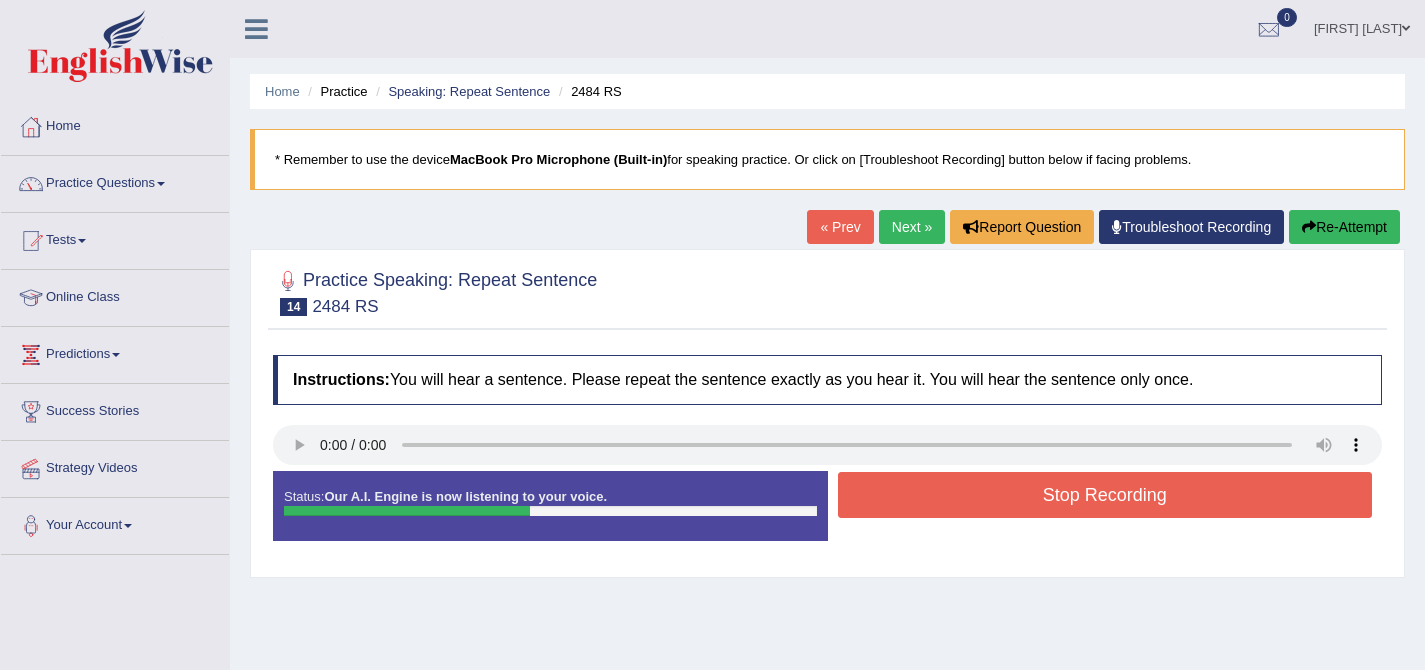 click on "Stop Recording" at bounding box center [1105, 495] 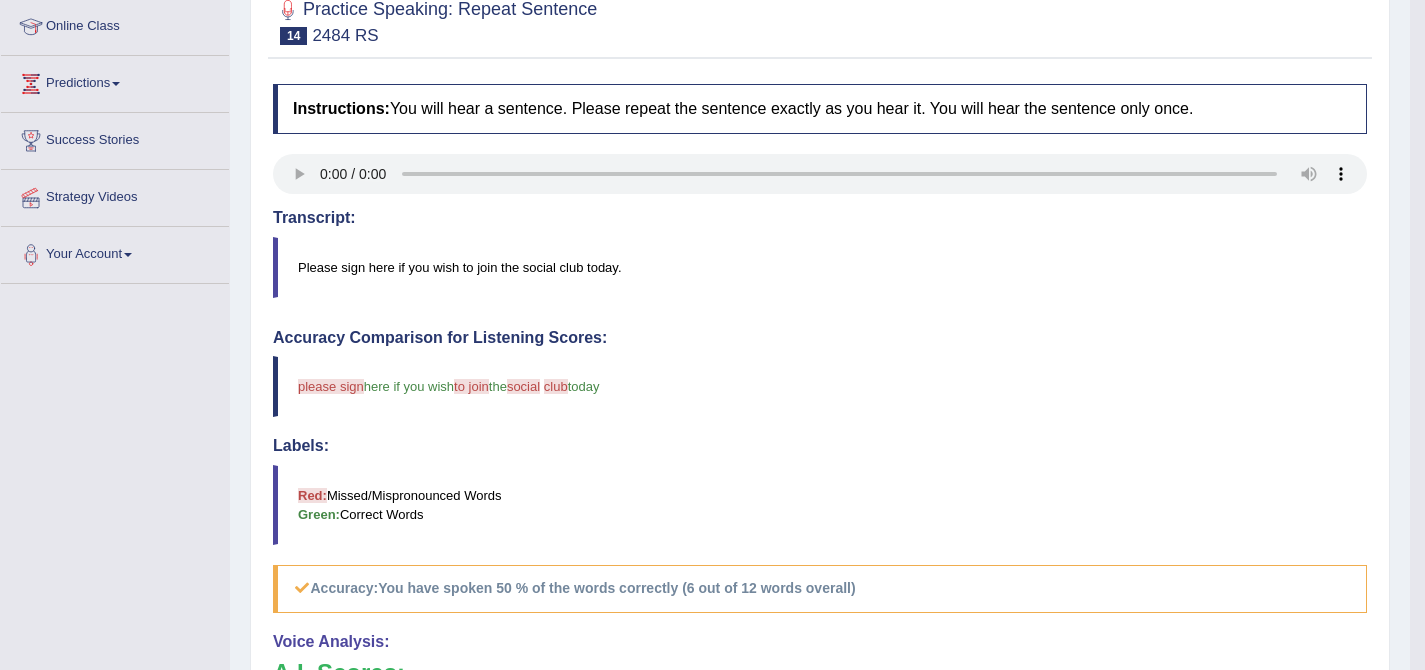 scroll, scrollTop: 86, scrollLeft: 0, axis: vertical 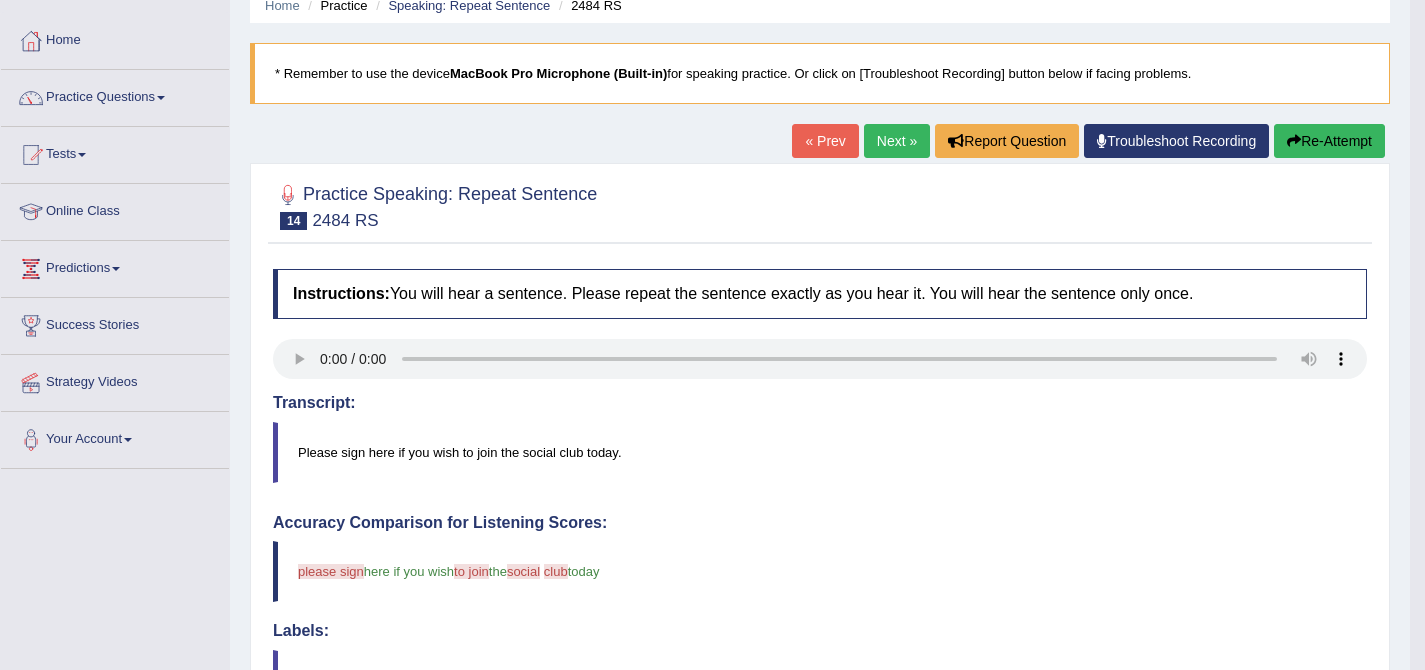 click on "Re-Attempt" at bounding box center [1329, 141] 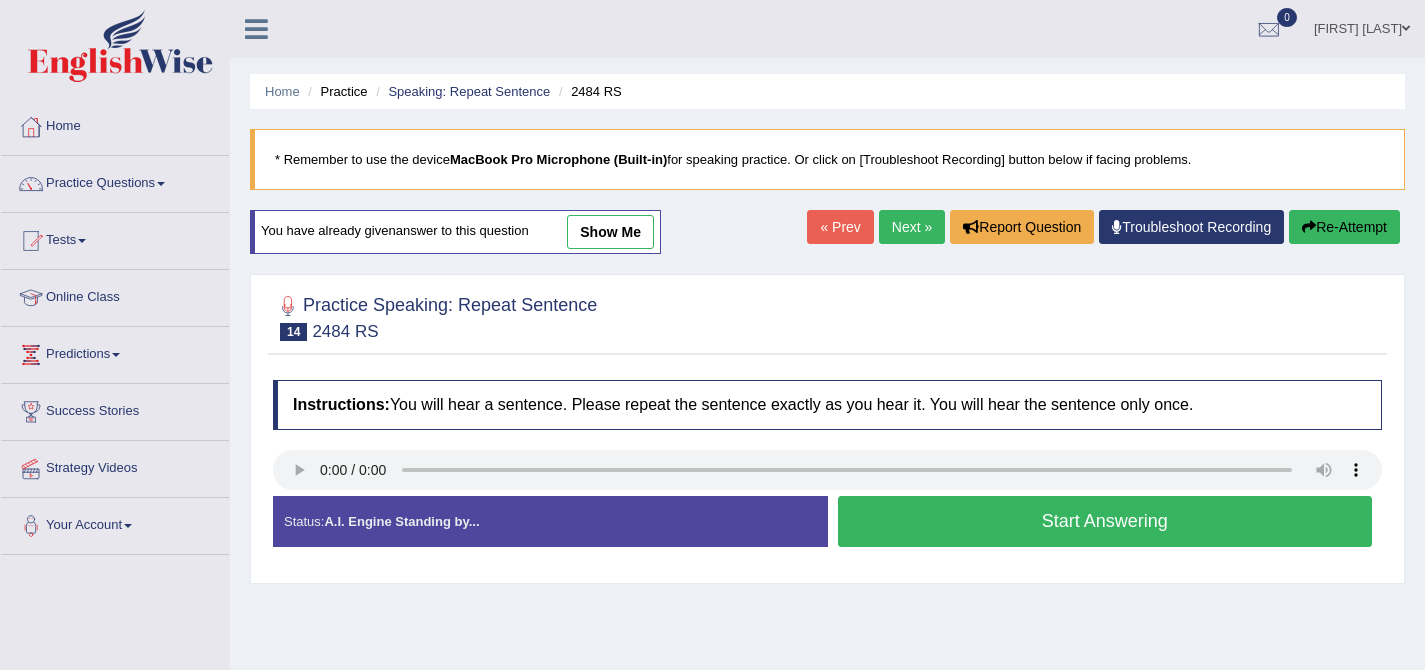scroll, scrollTop: 86, scrollLeft: 0, axis: vertical 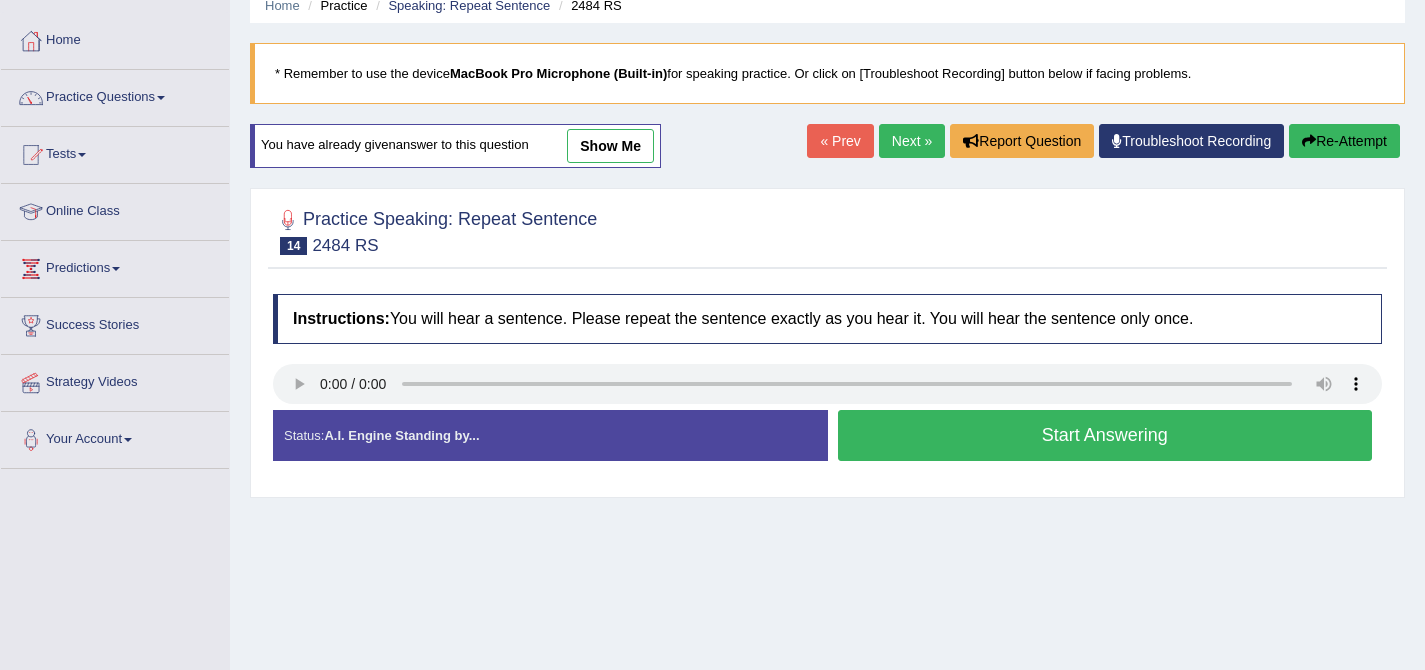 click on "Start Answering" at bounding box center [1105, 435] 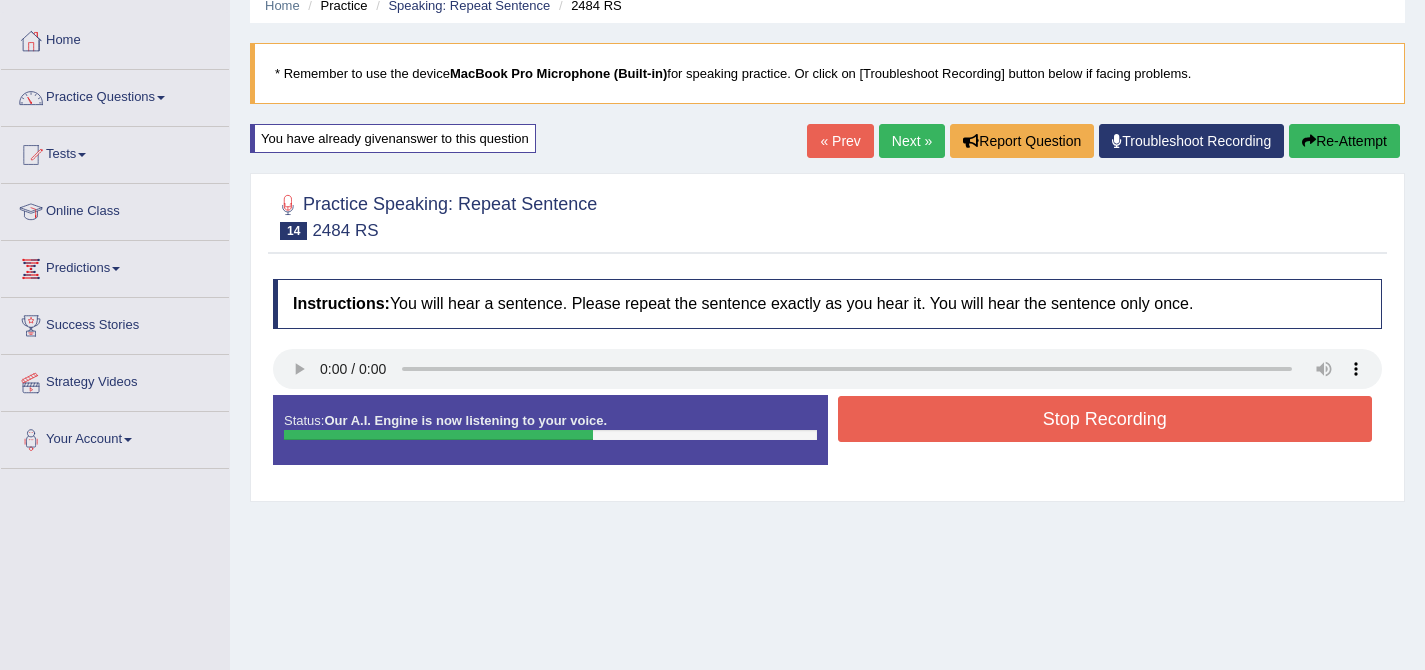 click on "Stop Recording" at bounding box center [1105, 419] 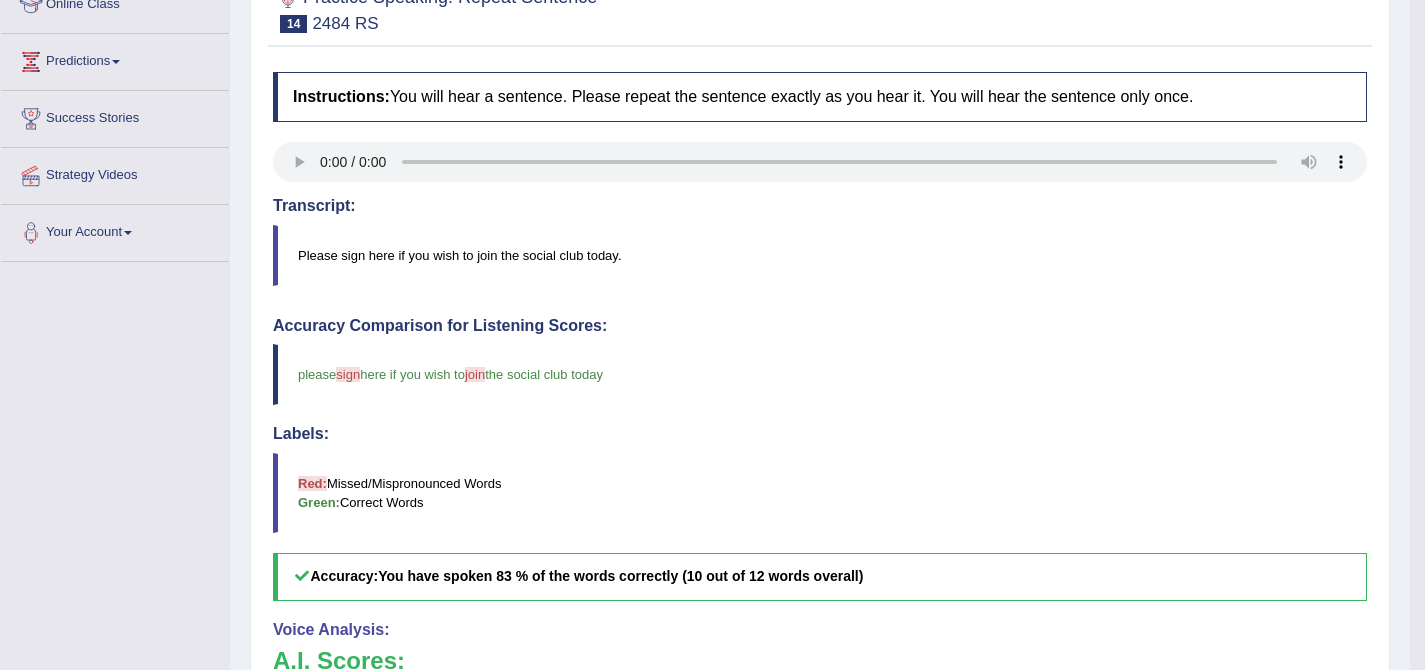scroll, scrollTop: 0, scrollLeft: 0, axis: both 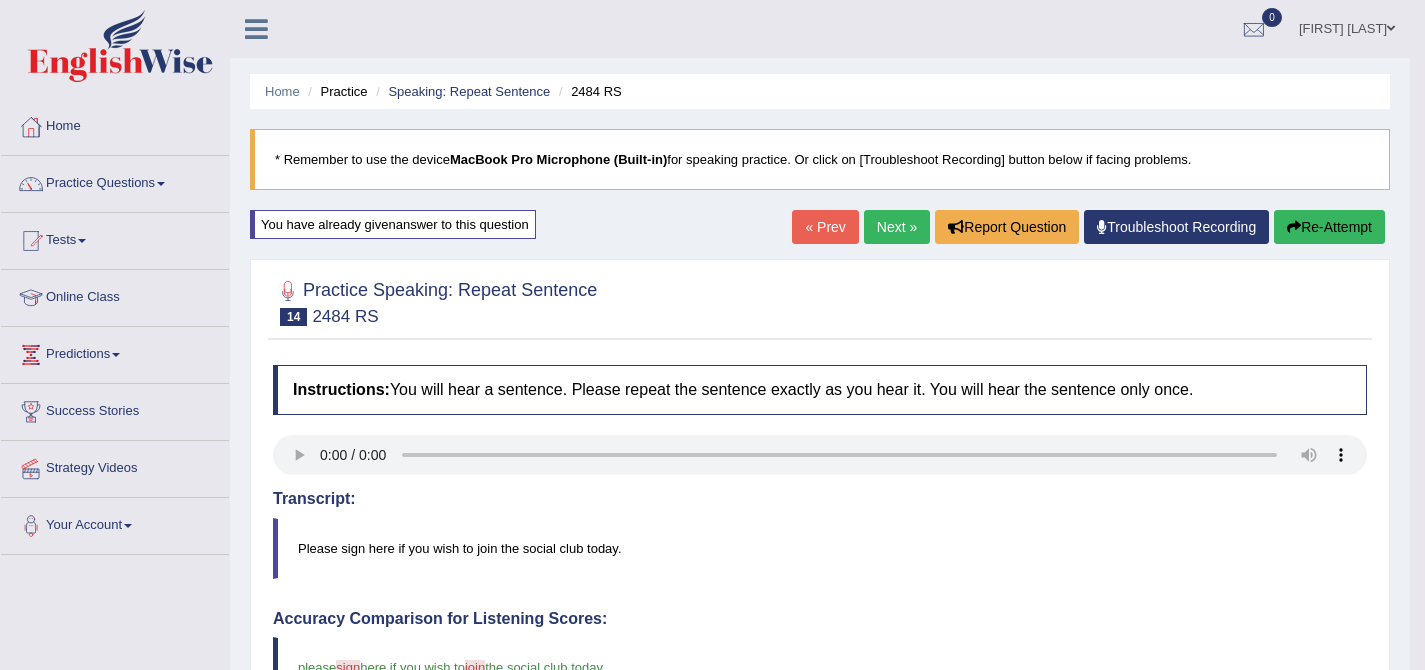 click on "Next »" at bounding box center [897, 227] 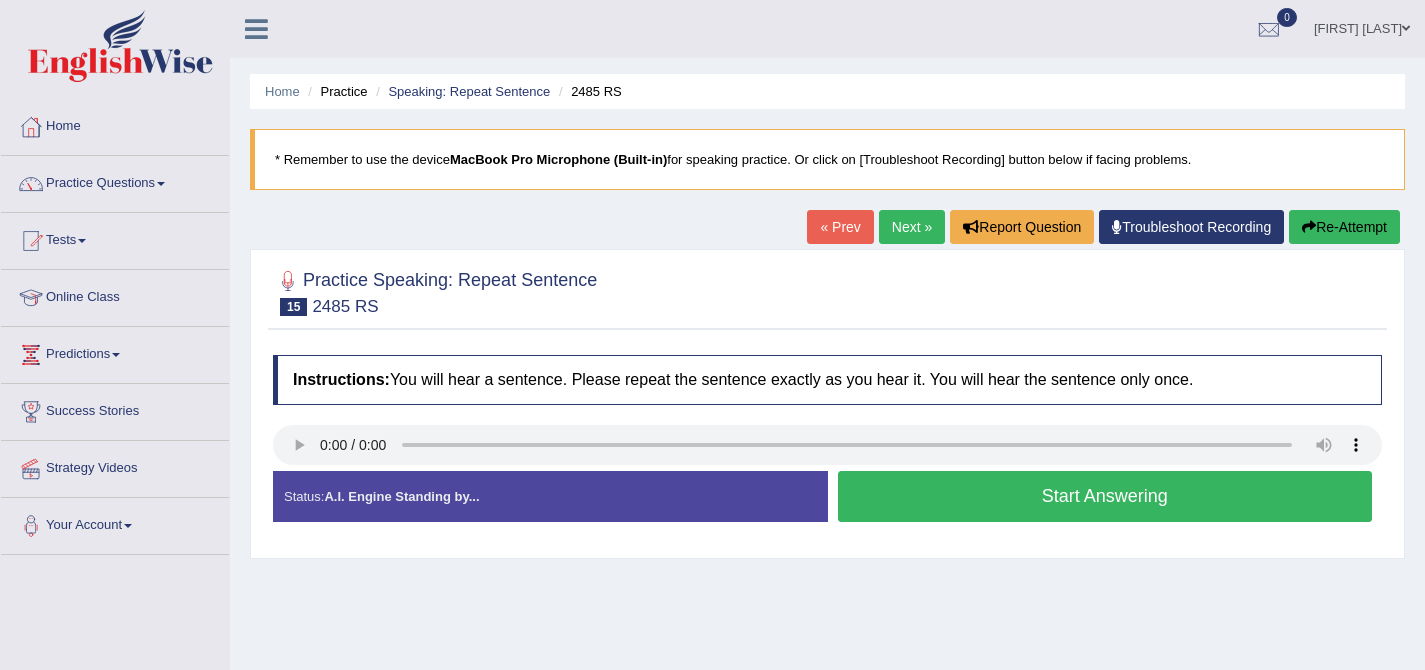 scroll, scrollTop: 0, scrollLeft: 0, axis: both 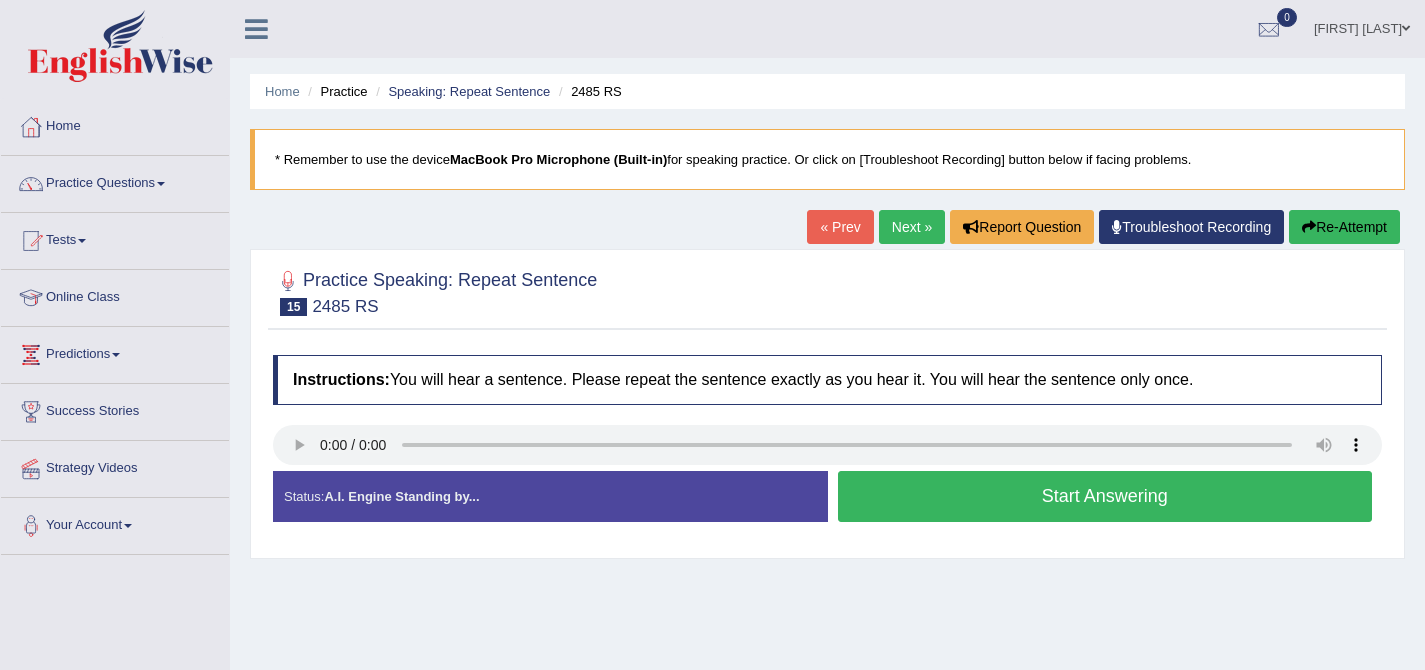 click on "Start Answering" at bounding box center [1105, 496] 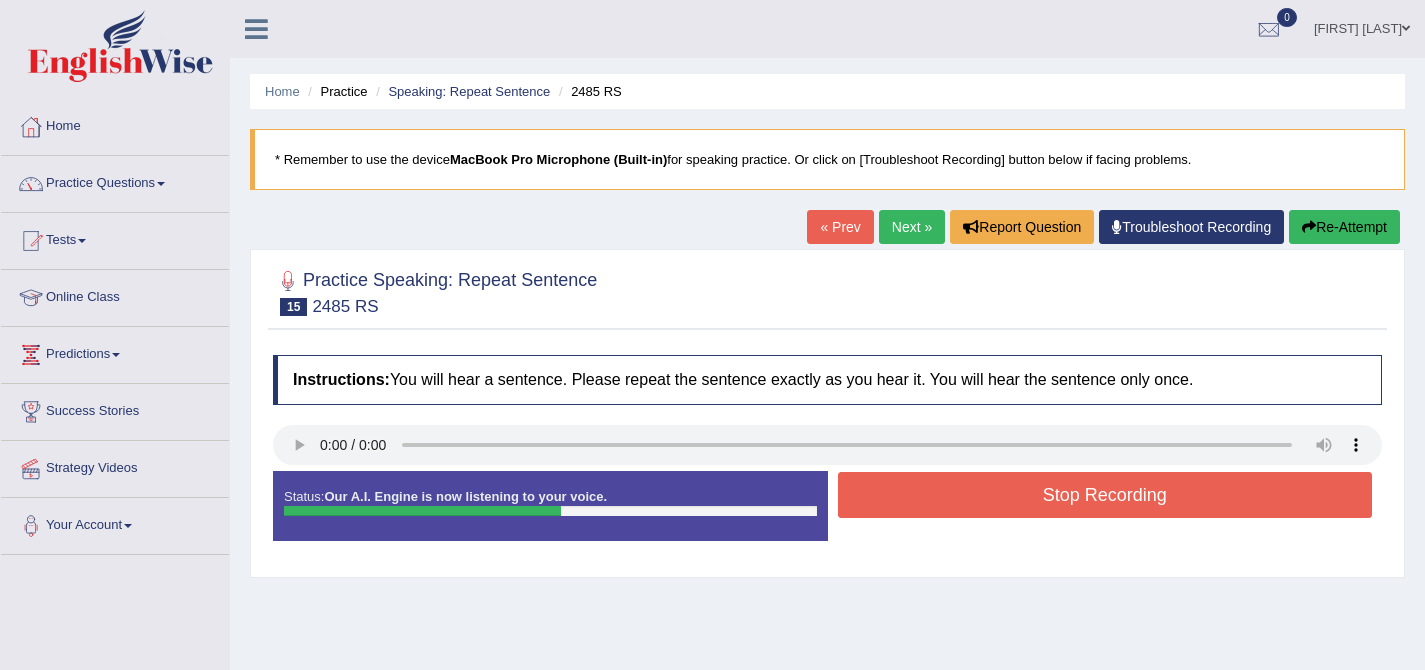click on "Stop Recording" at bounding box center (1105, 495) 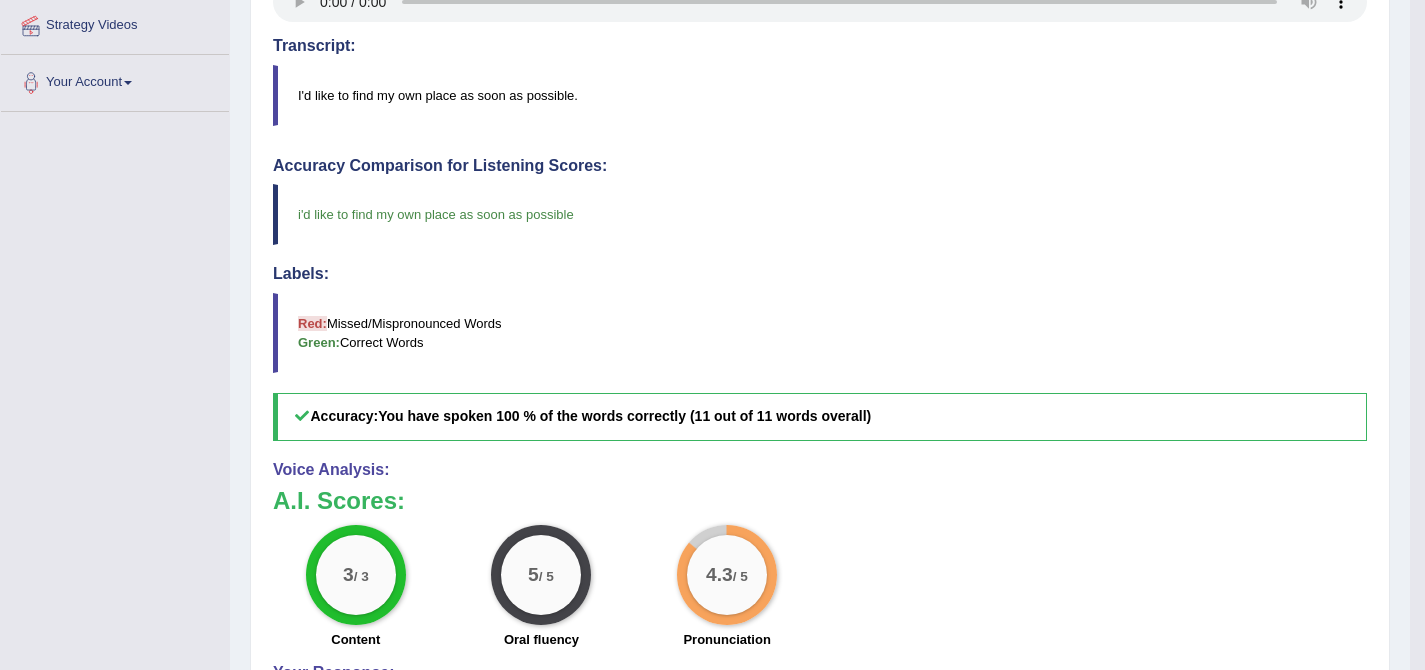 scroll, scrollTop: 0, scrollLeft: 0, axis: both 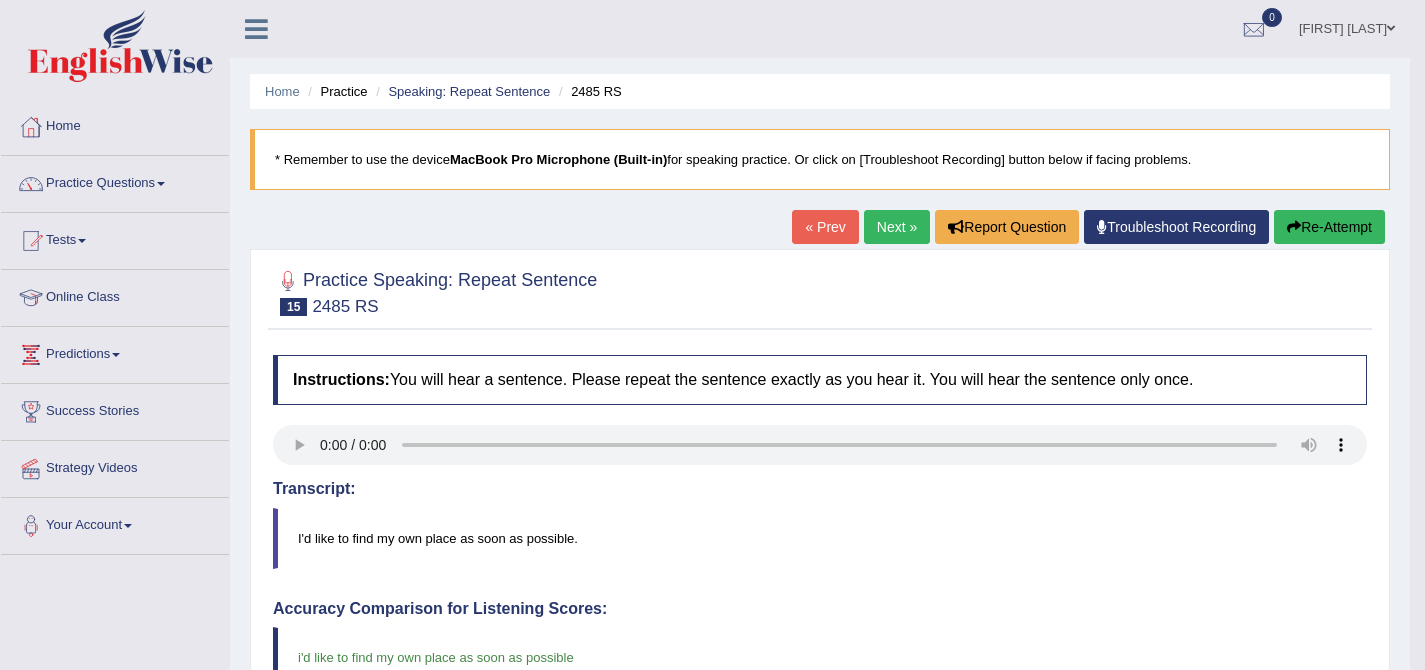 click on "Next »" at bounding box center [897, 227] 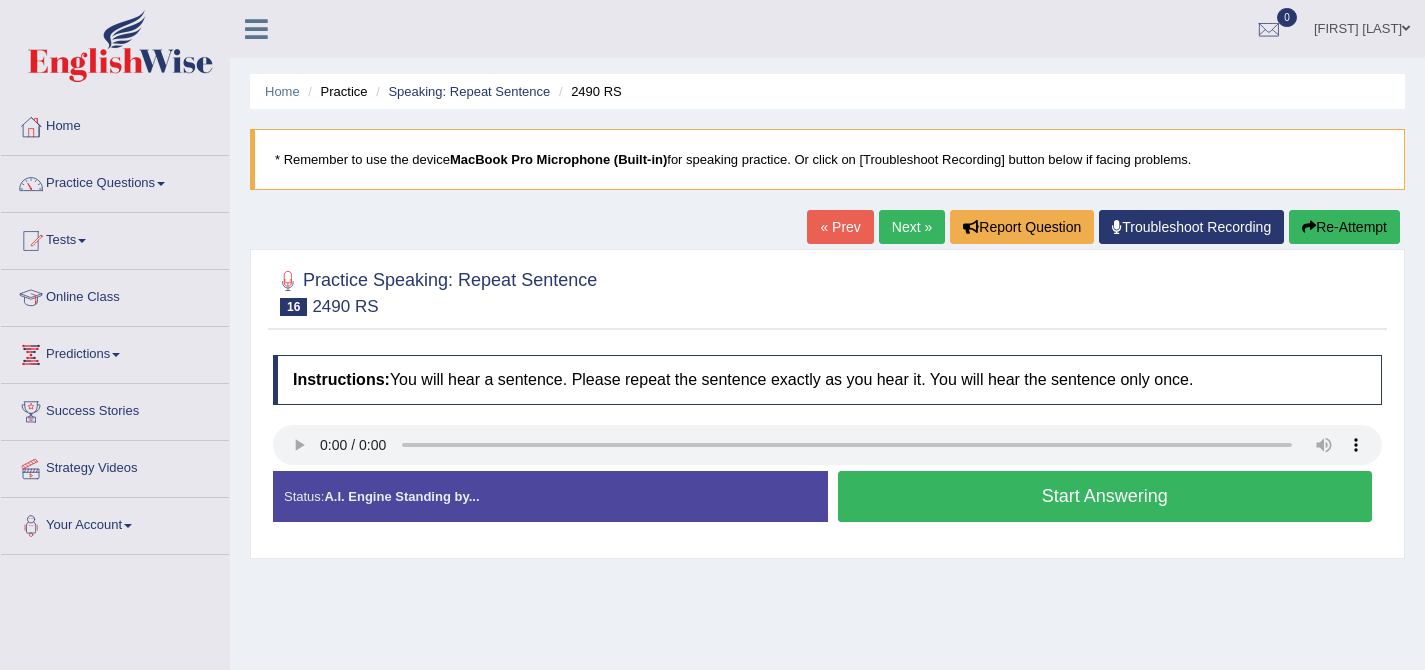 scroll, scrollTop: 0, scrollLeft: 0, axis: both 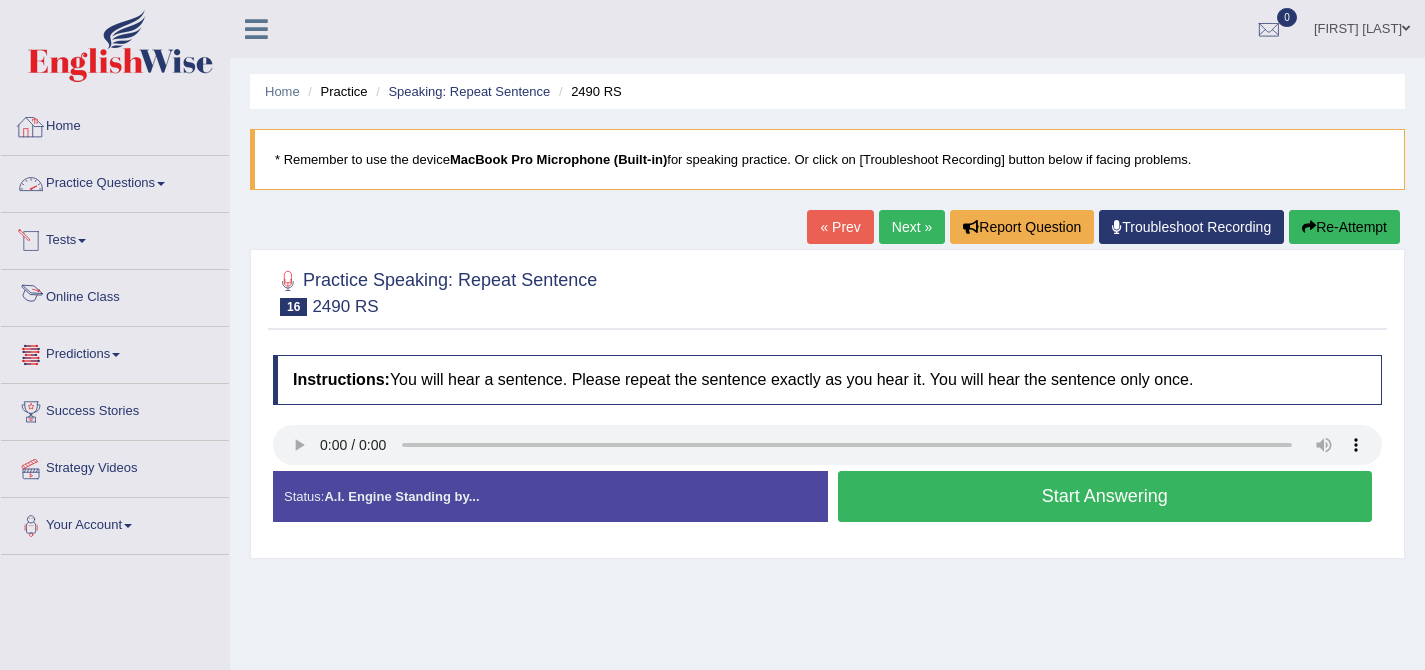 click on "Online Class" at bounding box center (115, 295) 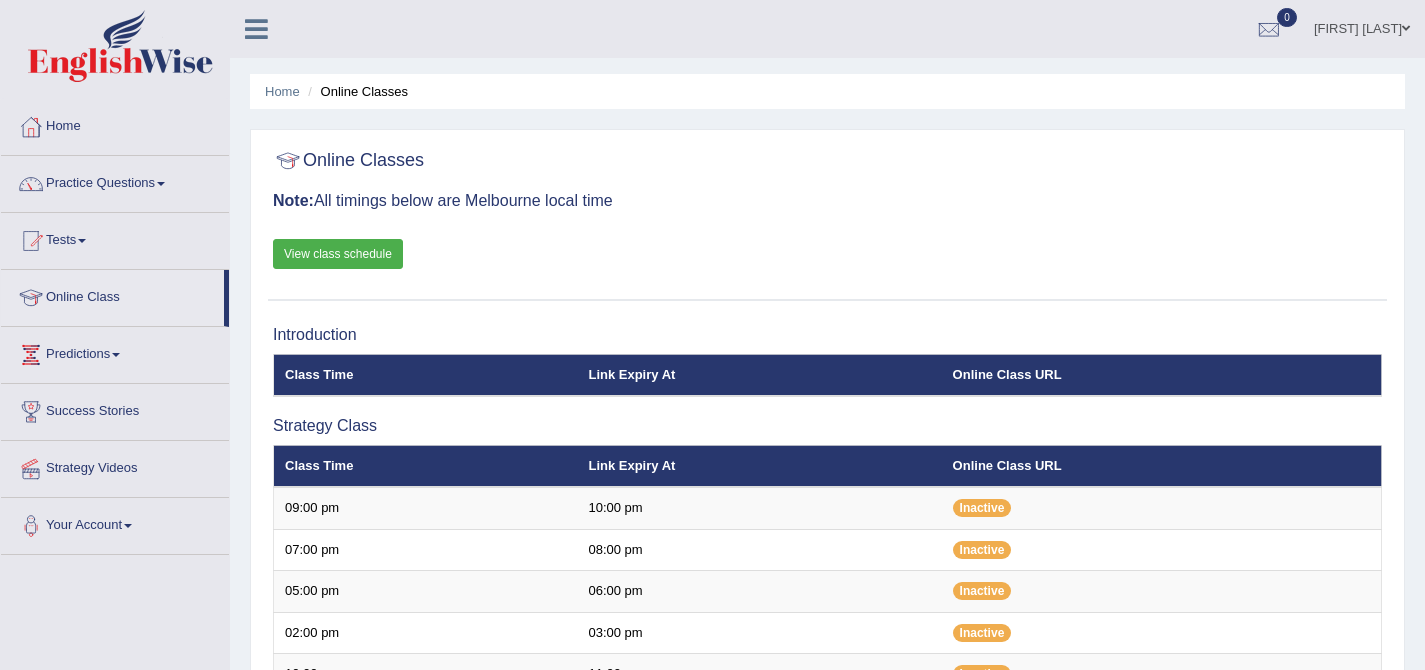 scroll, scrollTop: 0, scrollLeft: 0, axis: both 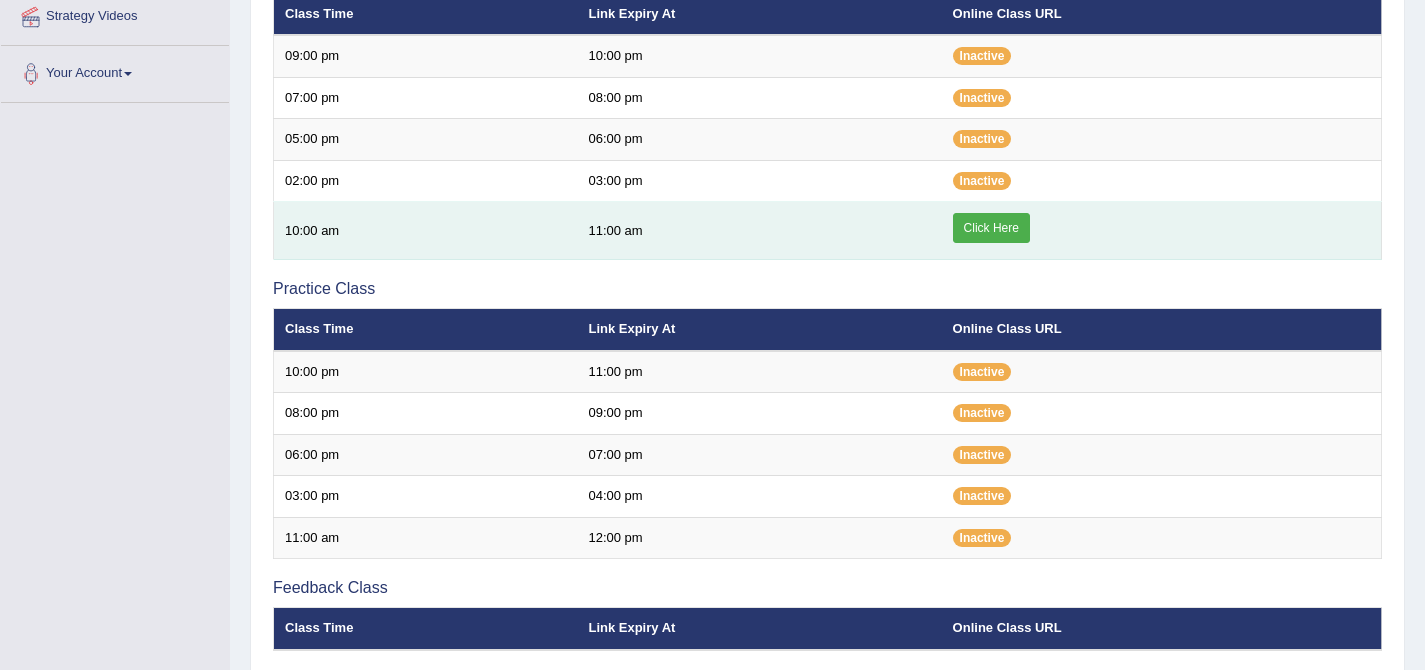 click on "Click Here" at bounding box center (991, 228) 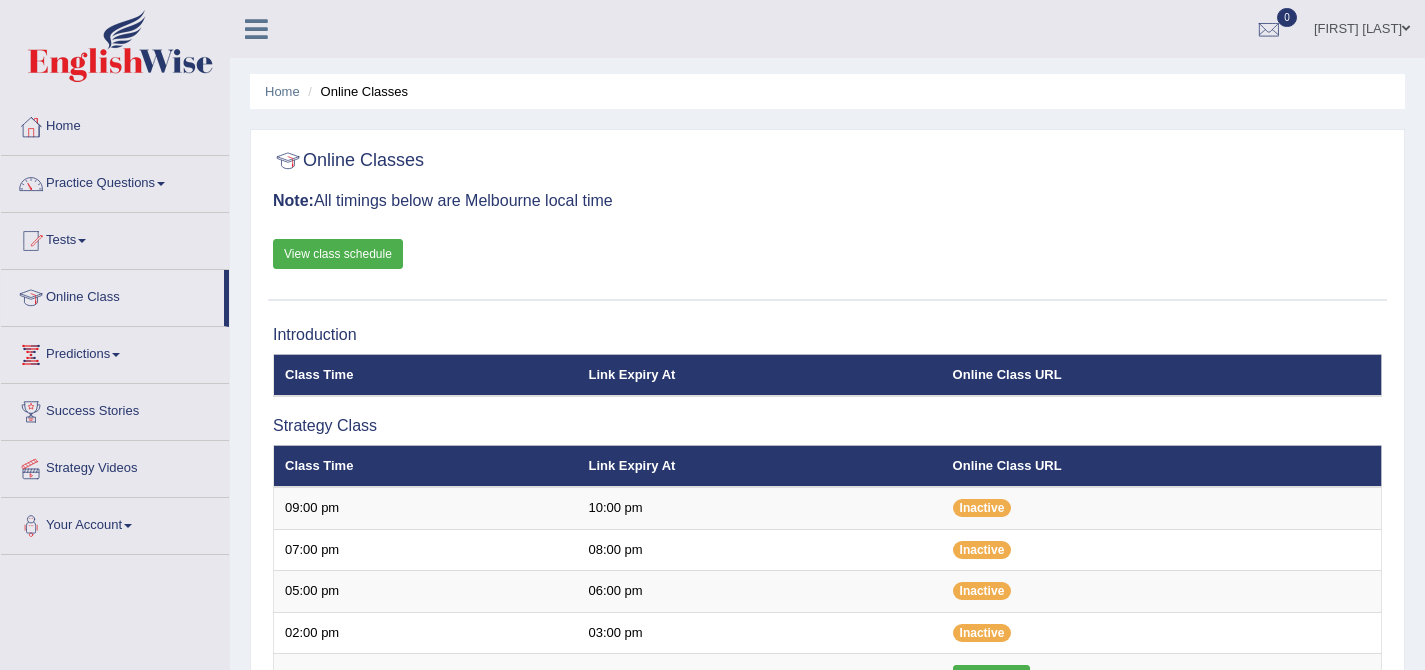 scroll, scrollTop: 452, scrollLeft: 0, axis: vertical 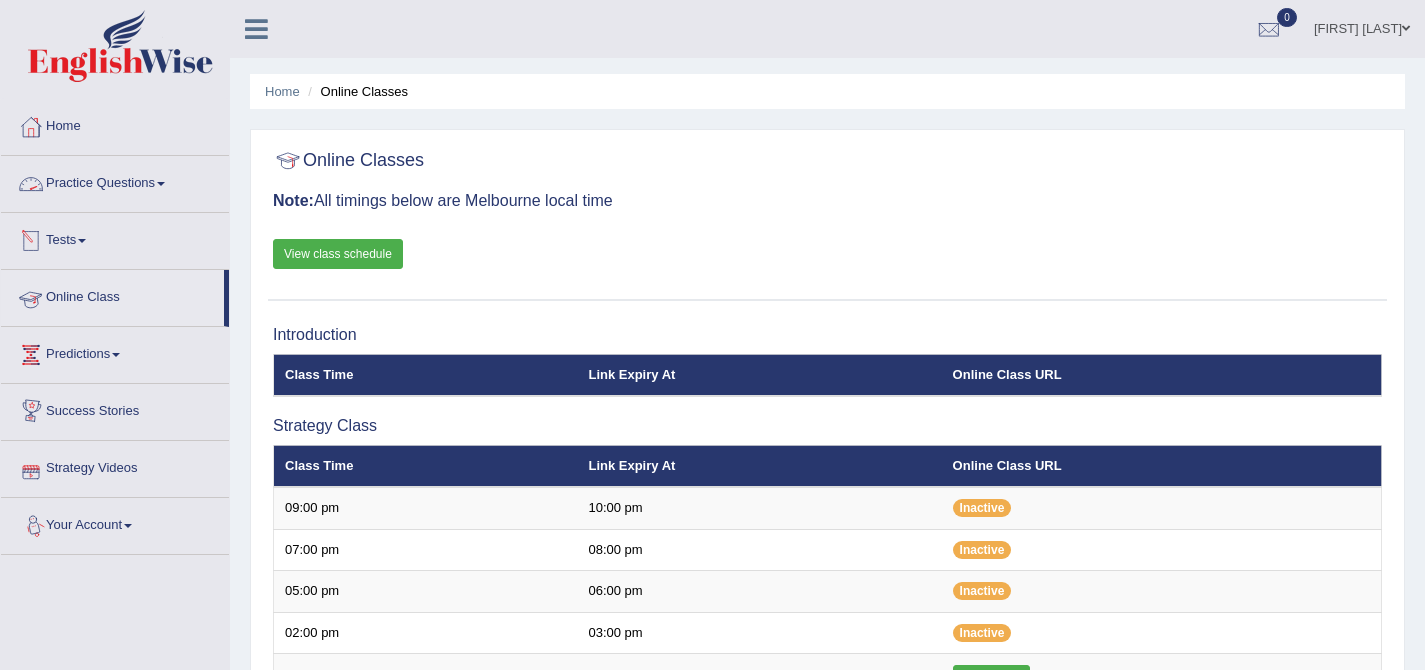 click on "Practice Questions" at bounding box center [115, 181] 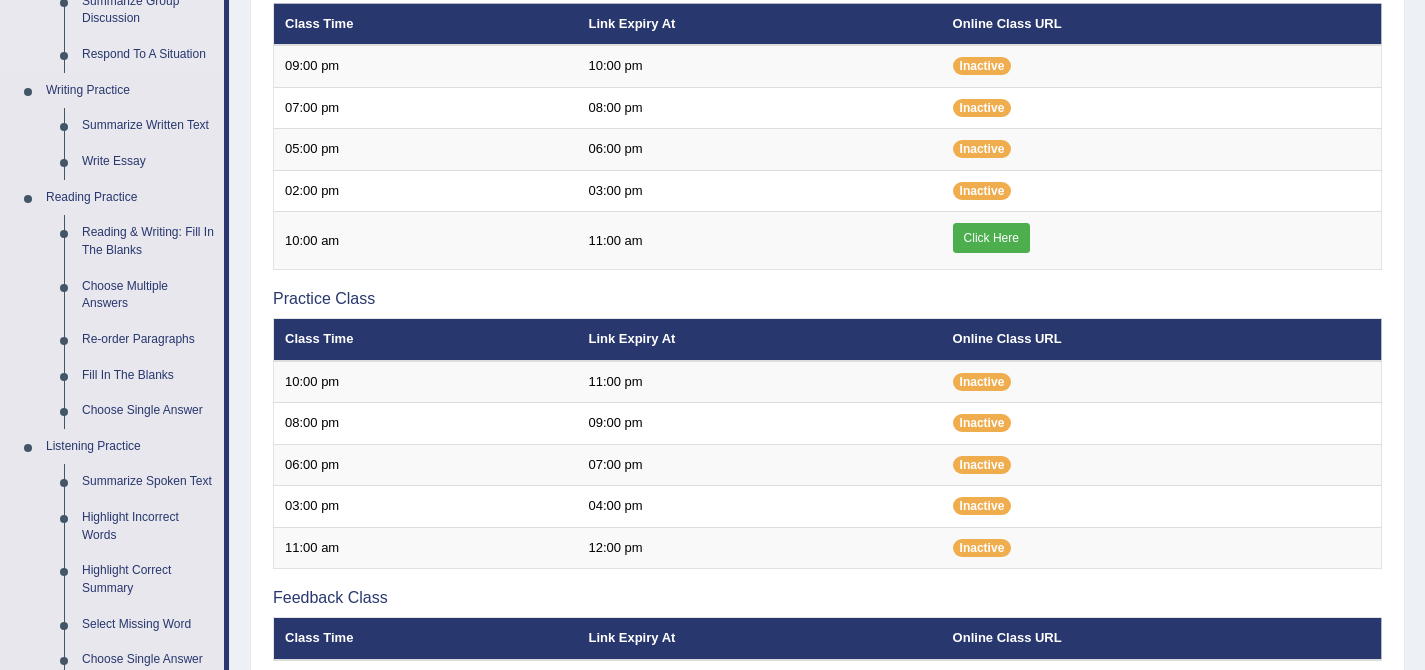 scroll, scrollTop: 460, scrollLeft: 0, axis: vertical 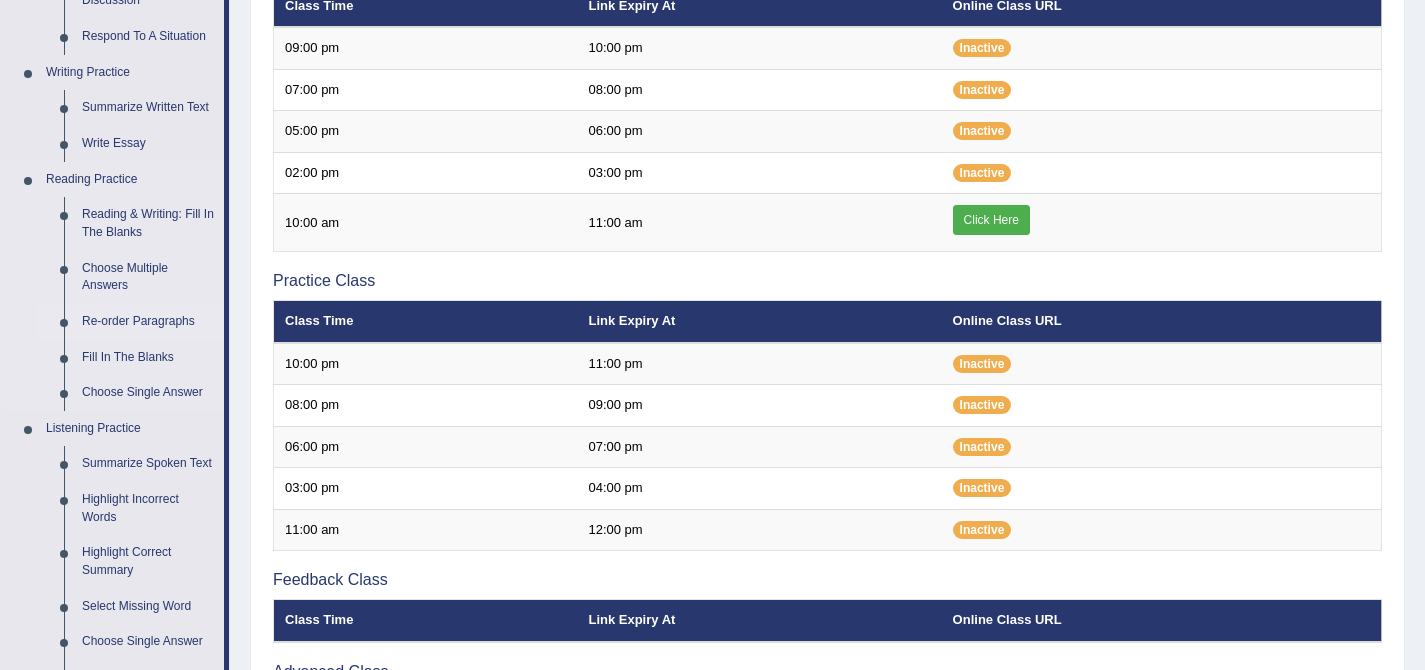 click on "Re-order Paragraphs" at bounding box center [148, 322] 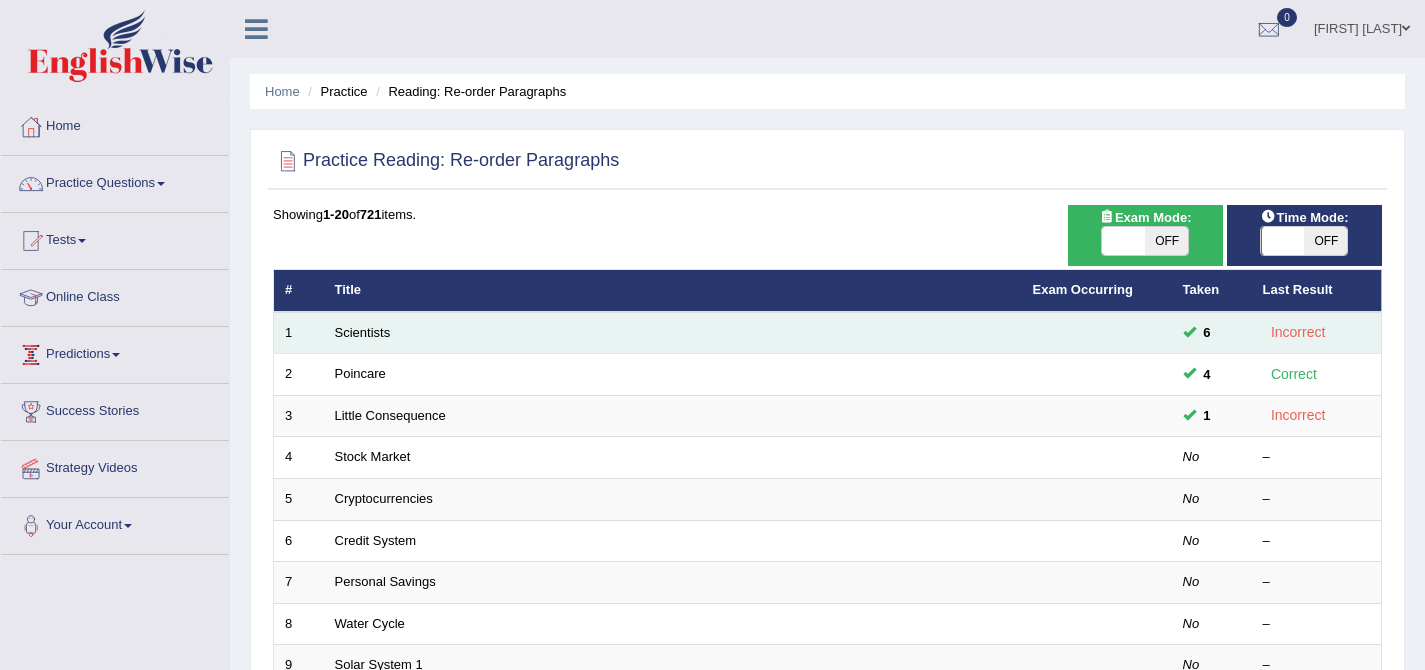 scroll, scrollTop: 0, scrollLeft: 0, axis: both 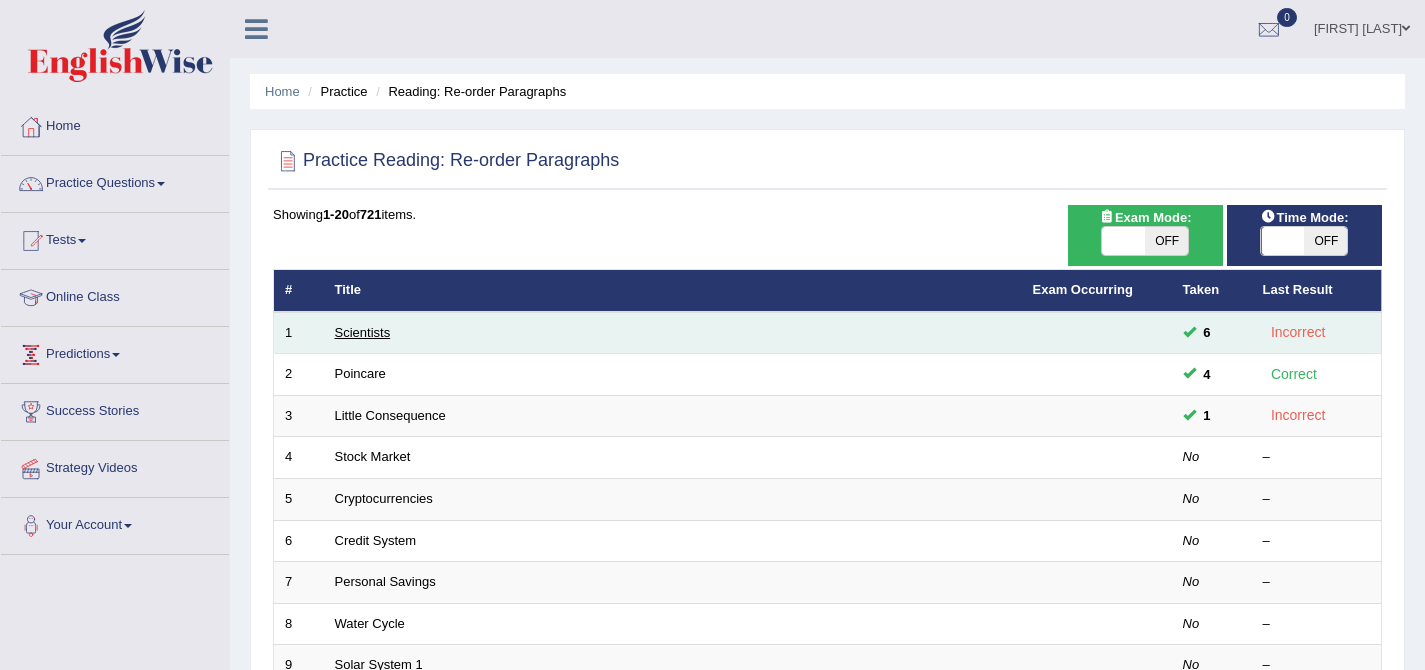 click on "Scientists" at bounding box center [363, 332] 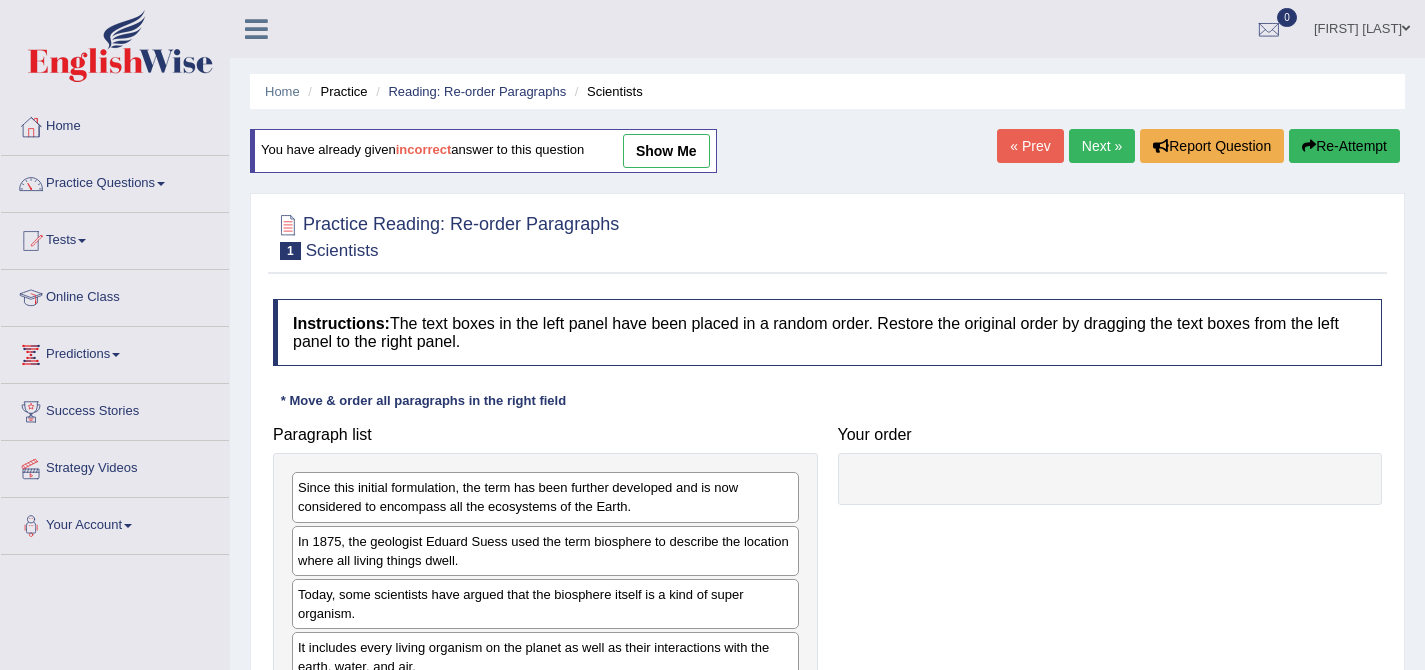 scroll, scrollTop: 0, scrollLeft: 0, axis: both 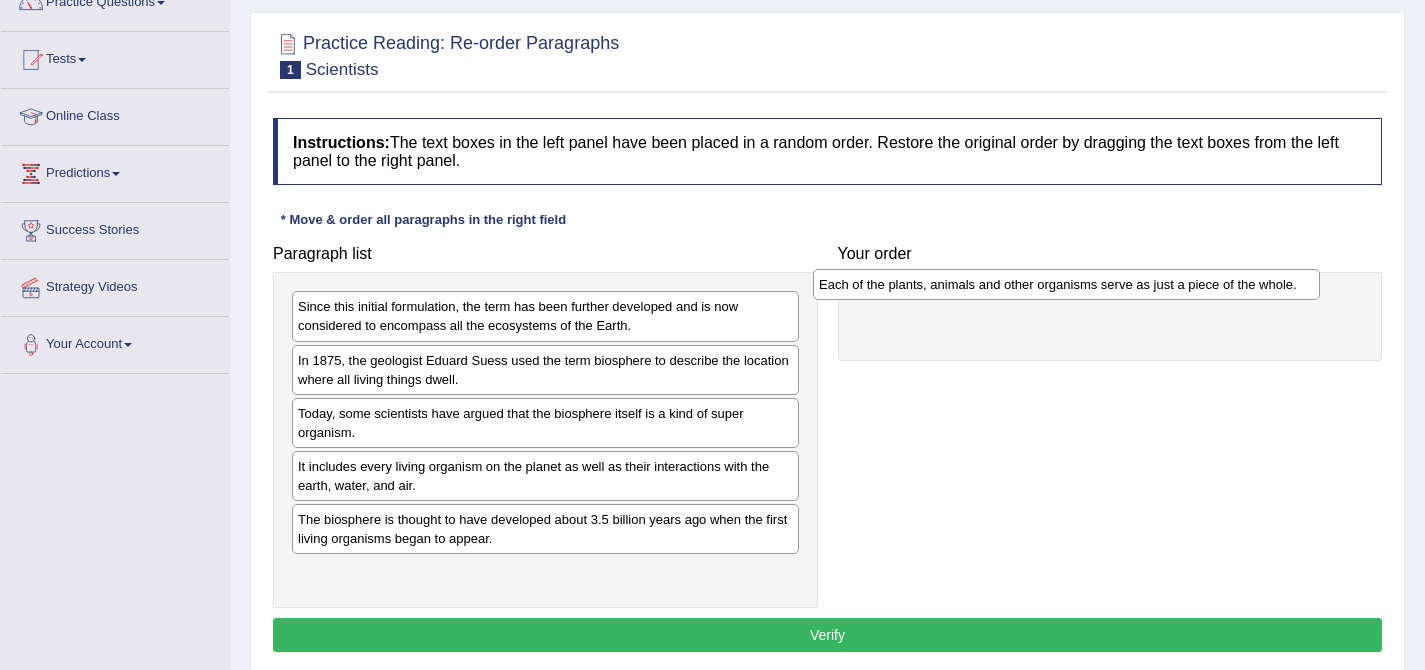 drag, startPoint x: 530, startPoint y: 578, endPoint x: 1051, endPoint y: 289, distance: 595.78687 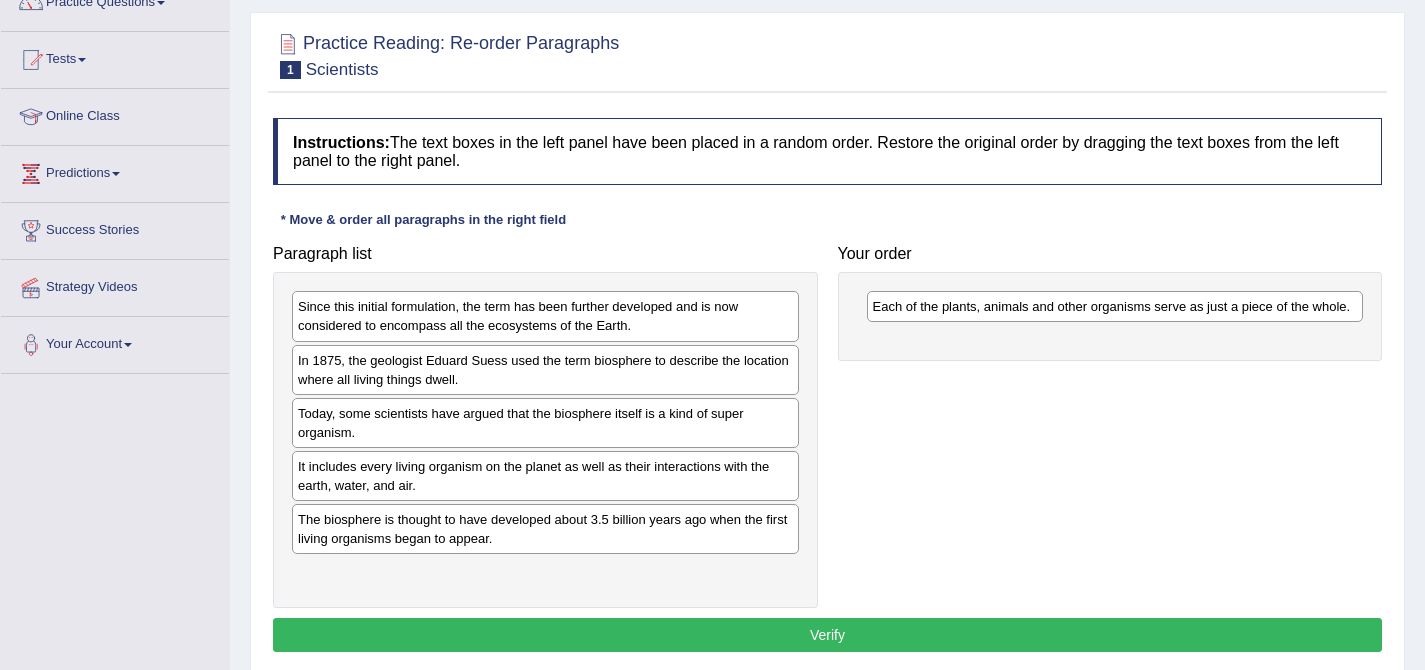 scroll, scrollTop: 0, scrollLeft: 0, axis: both 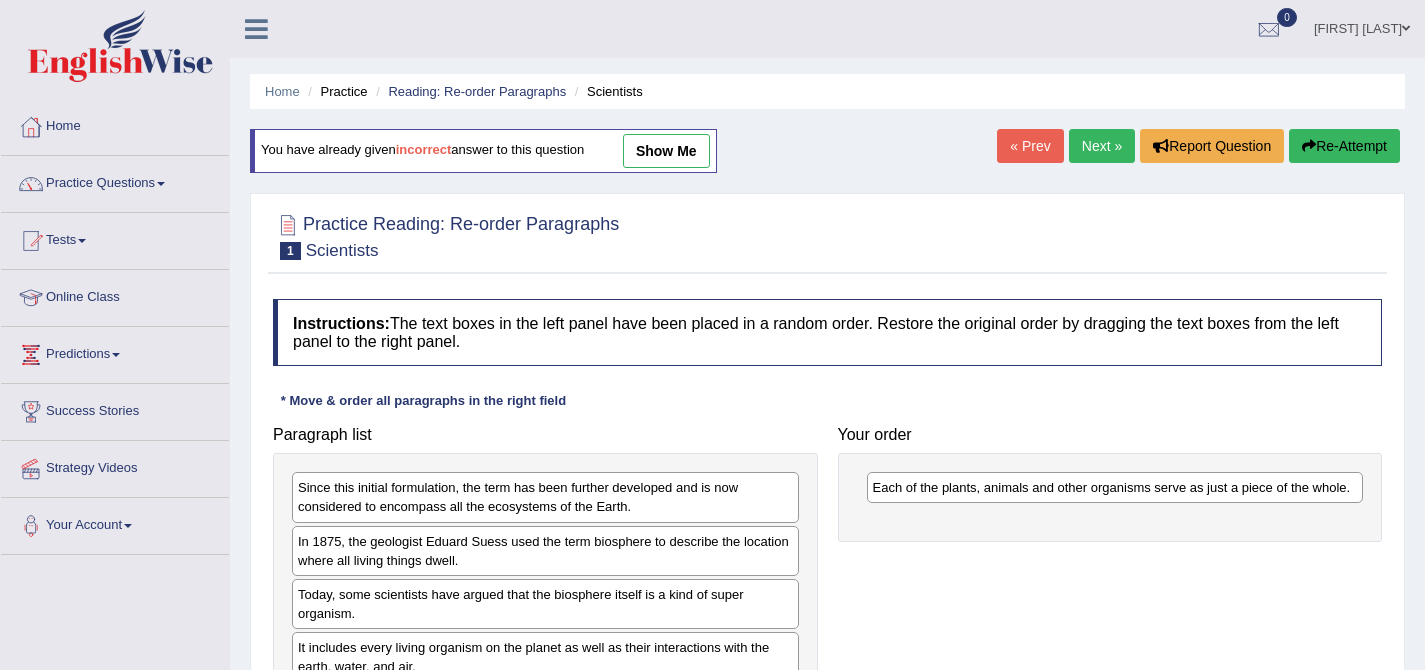 click on "Practice Questions" at bounding box center (115, 181) 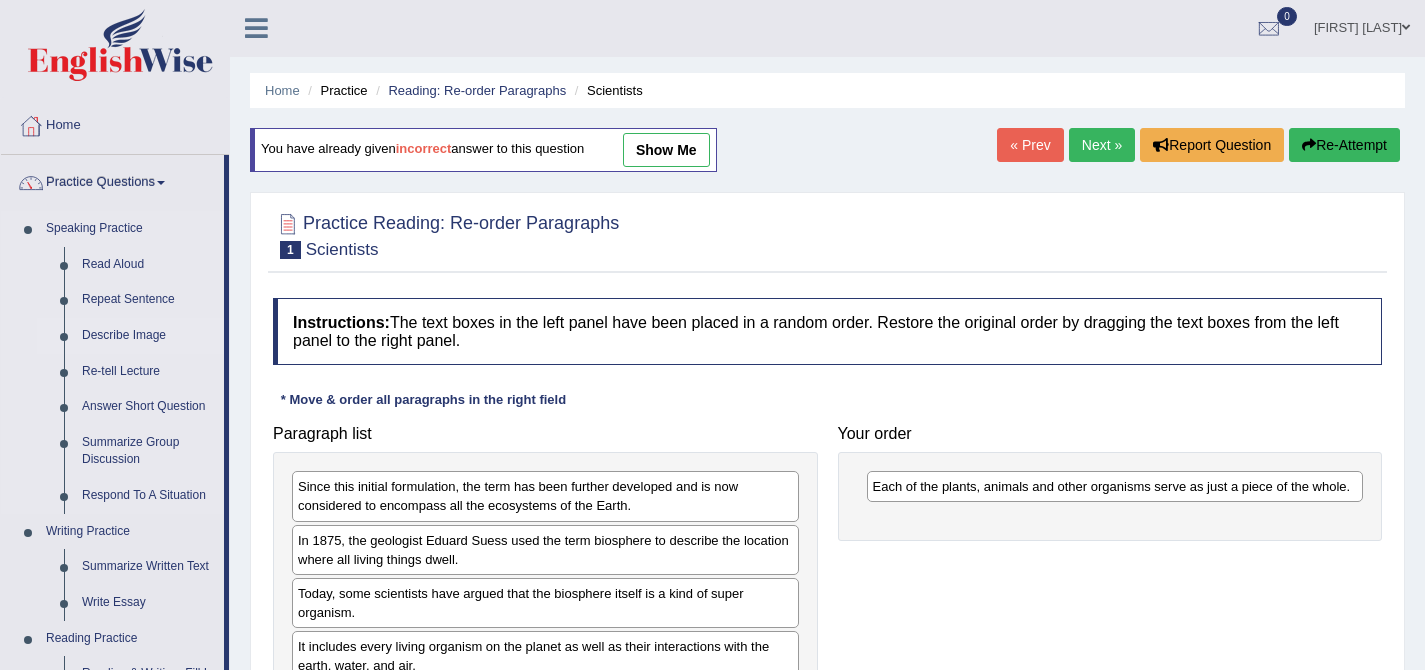 scroll, scrollTop: 0, scrollLeft: 0, axis: both 